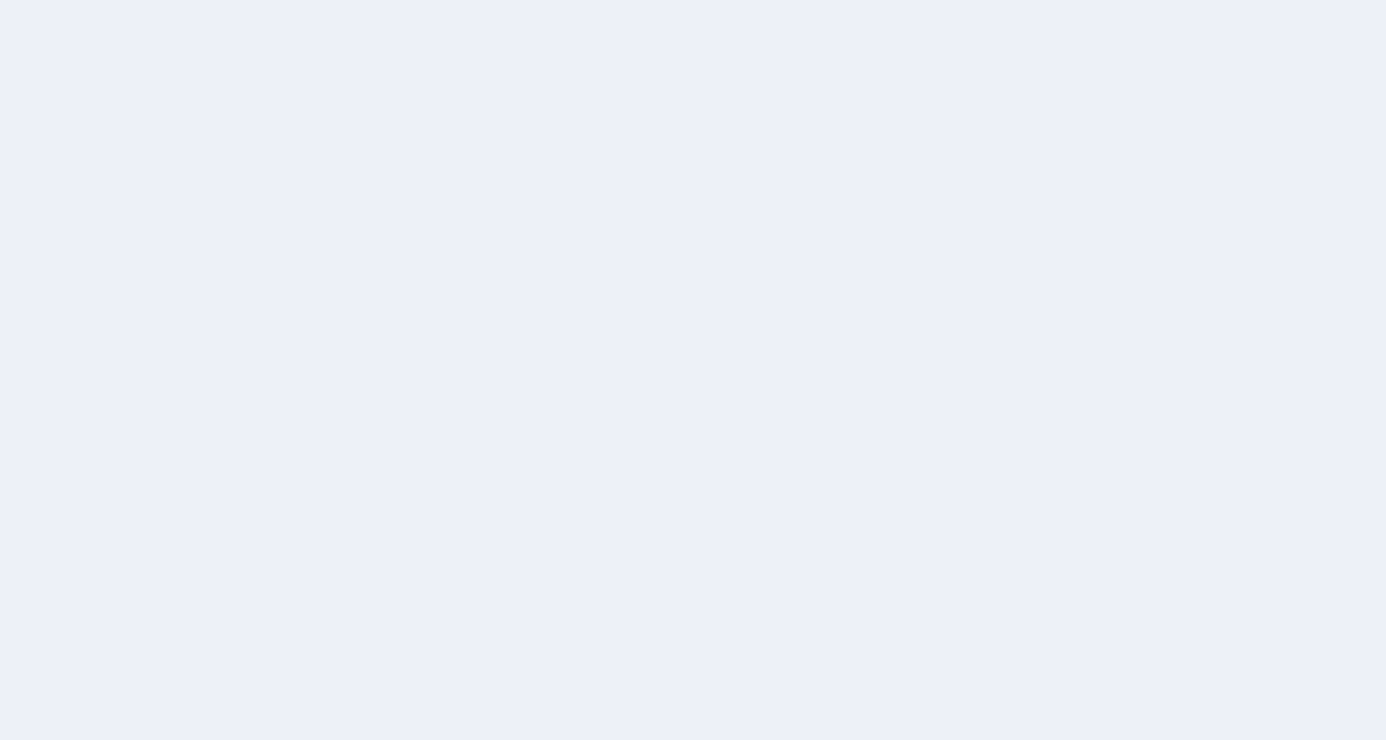 scroll, scrollTop: 0, scrollLeft: 0, axis: both 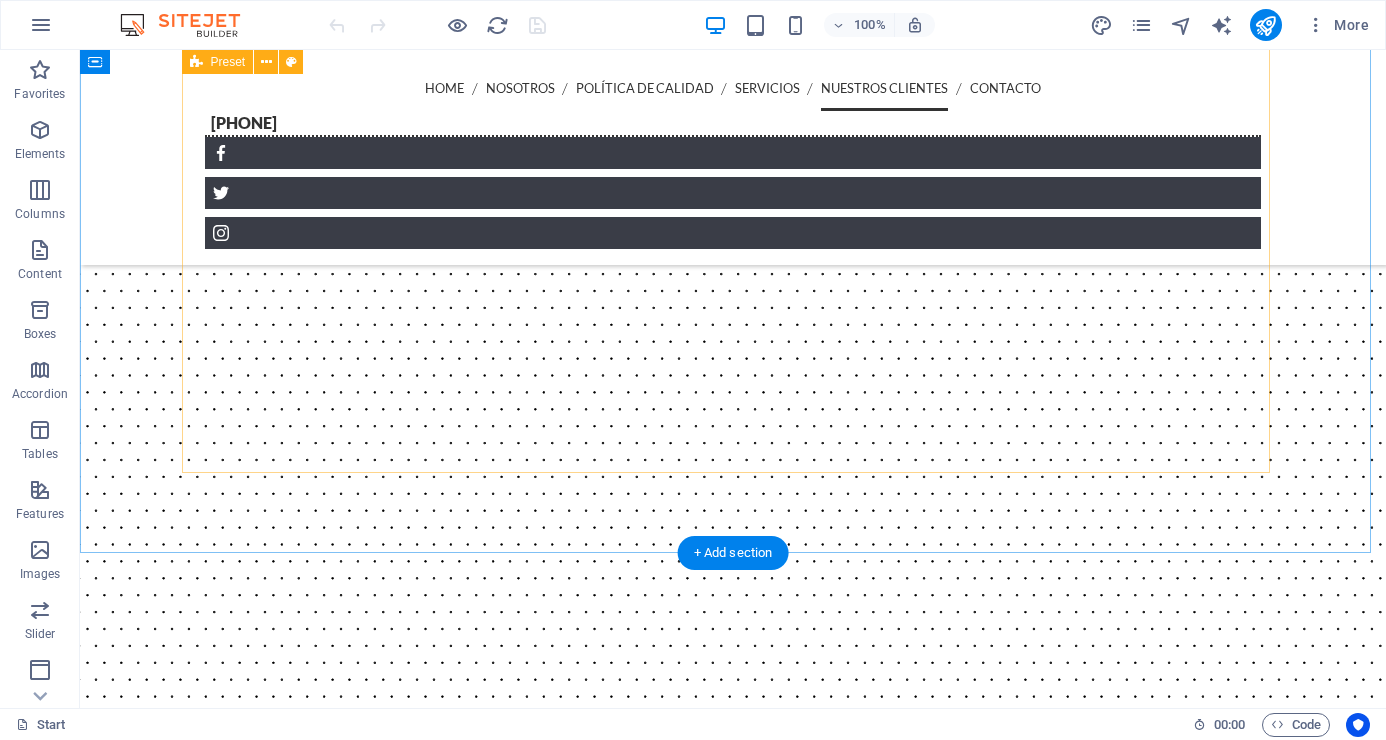 click at bounding box center (733, 11469) 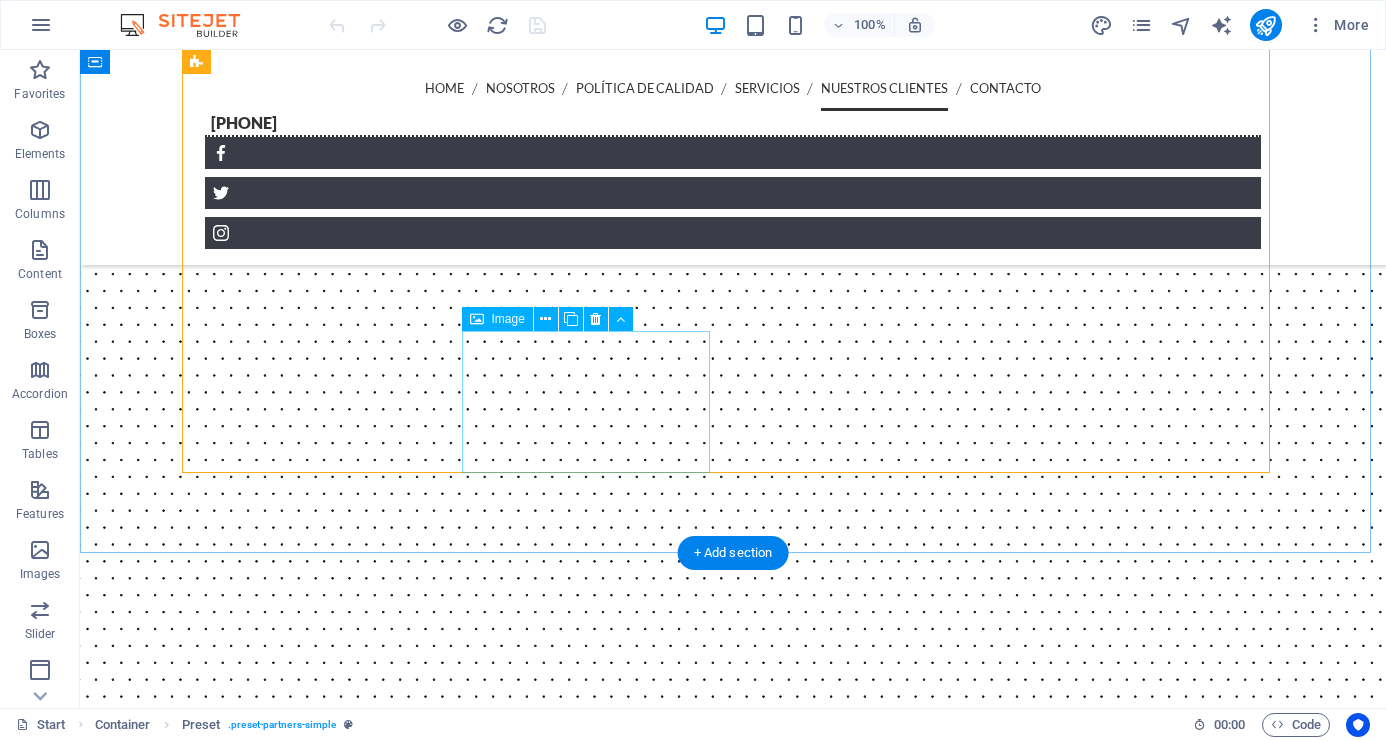 click at bounding box center [313, 12808] 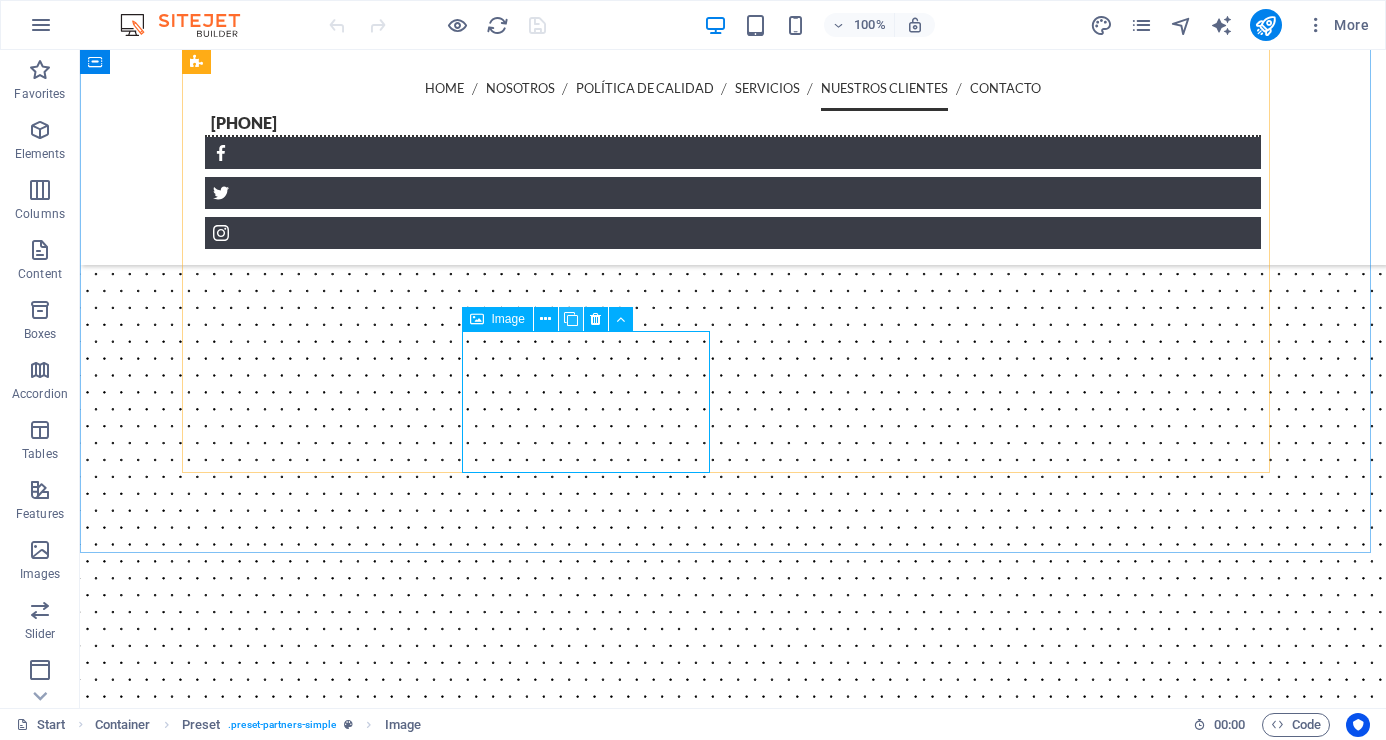 click at bounding box center (571, 319) 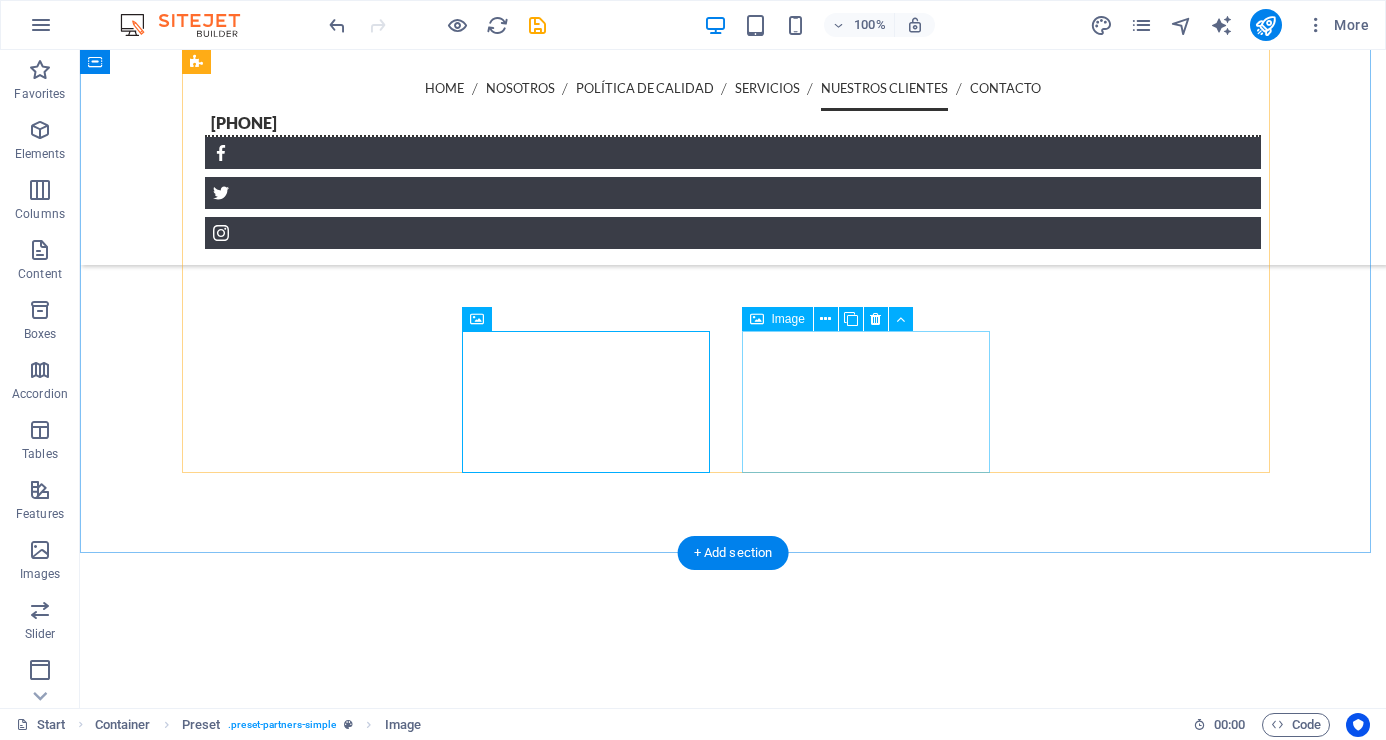 click at bounding box center [313, 12966] 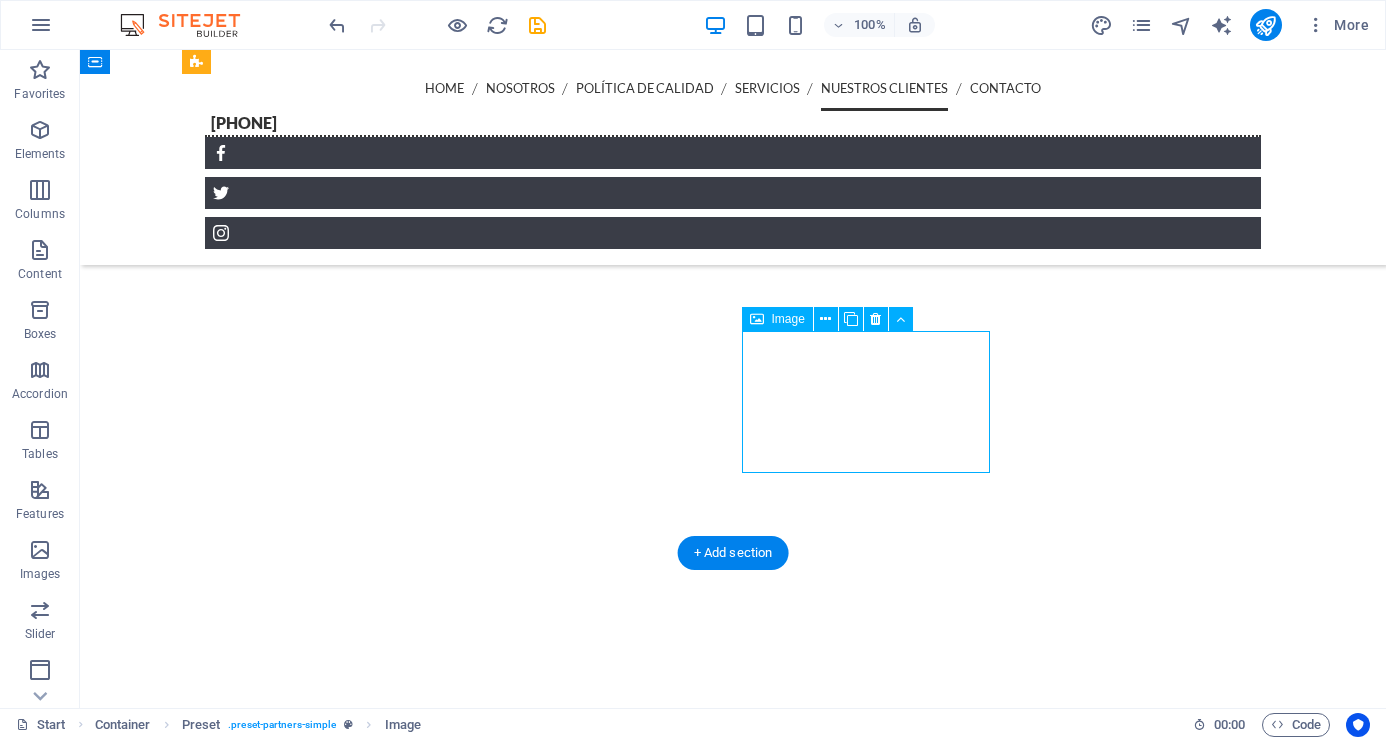 click at bounding box center [313, 12966] 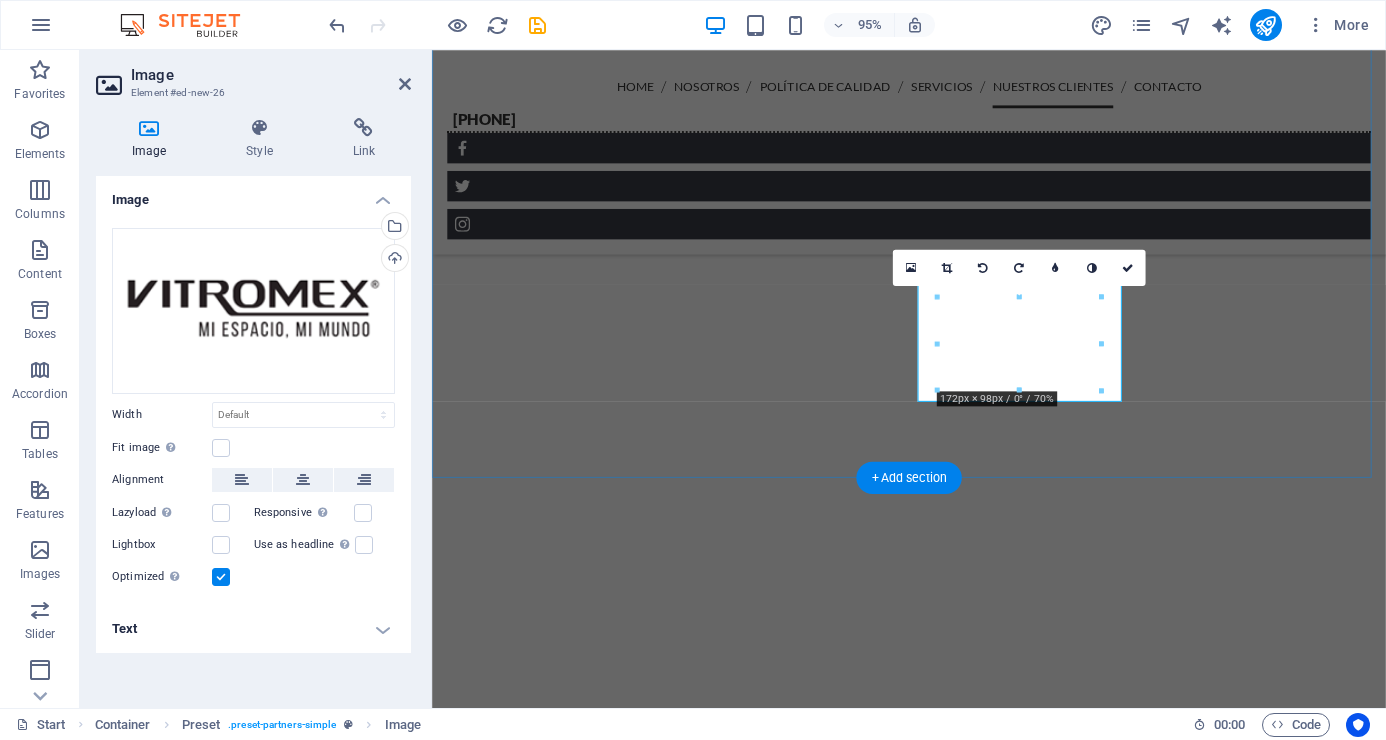 scroll, scrollTop: 5920, scrollLeft: 0, axis: vertical 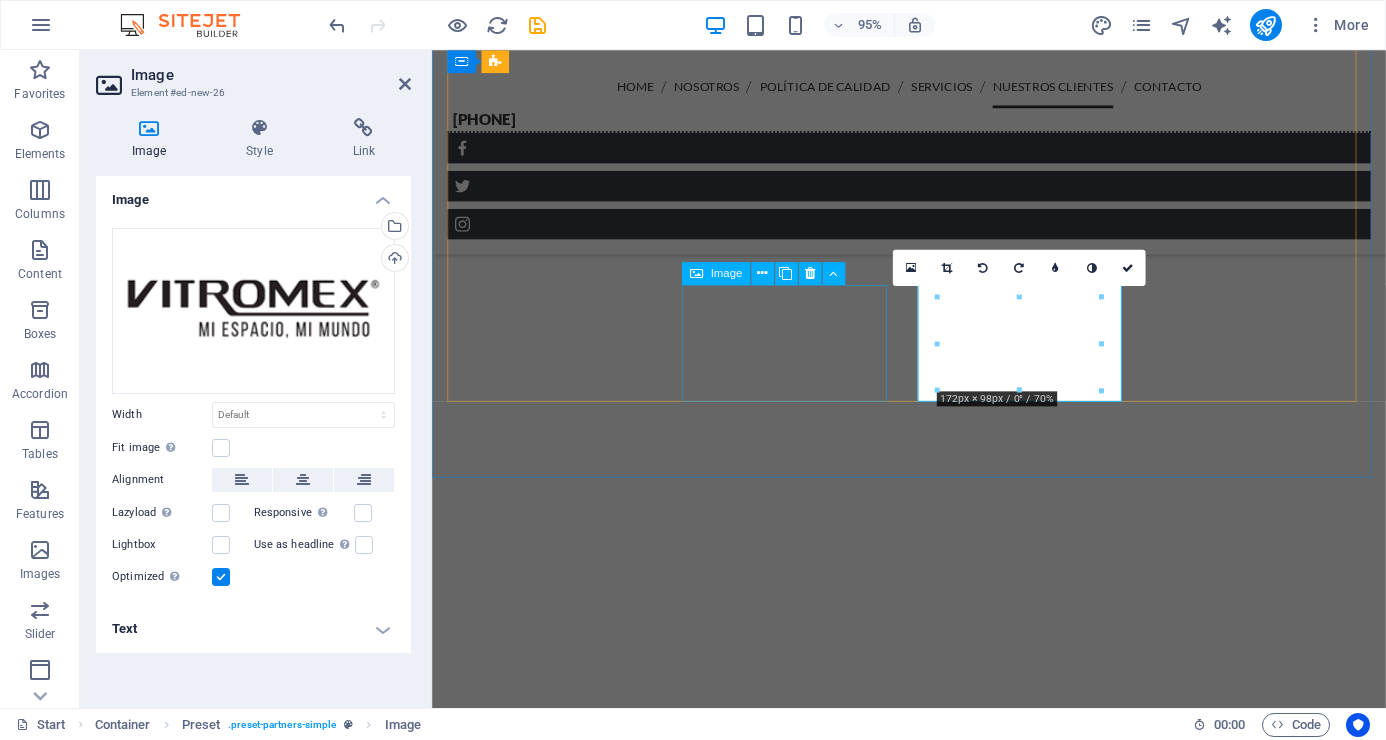 click at bounding box center (557, 11997) 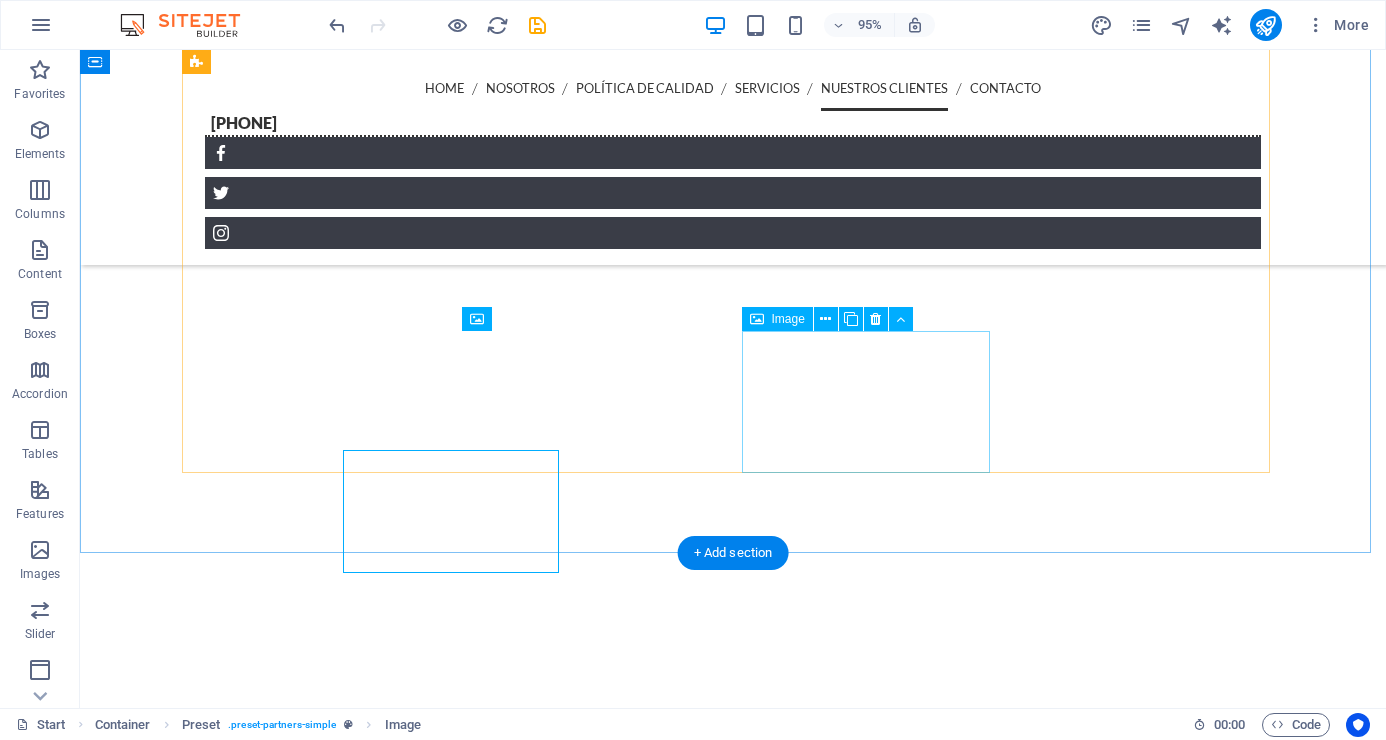 scroll, scrollTop: 5767, scrollLeft: 0, axis: vertical 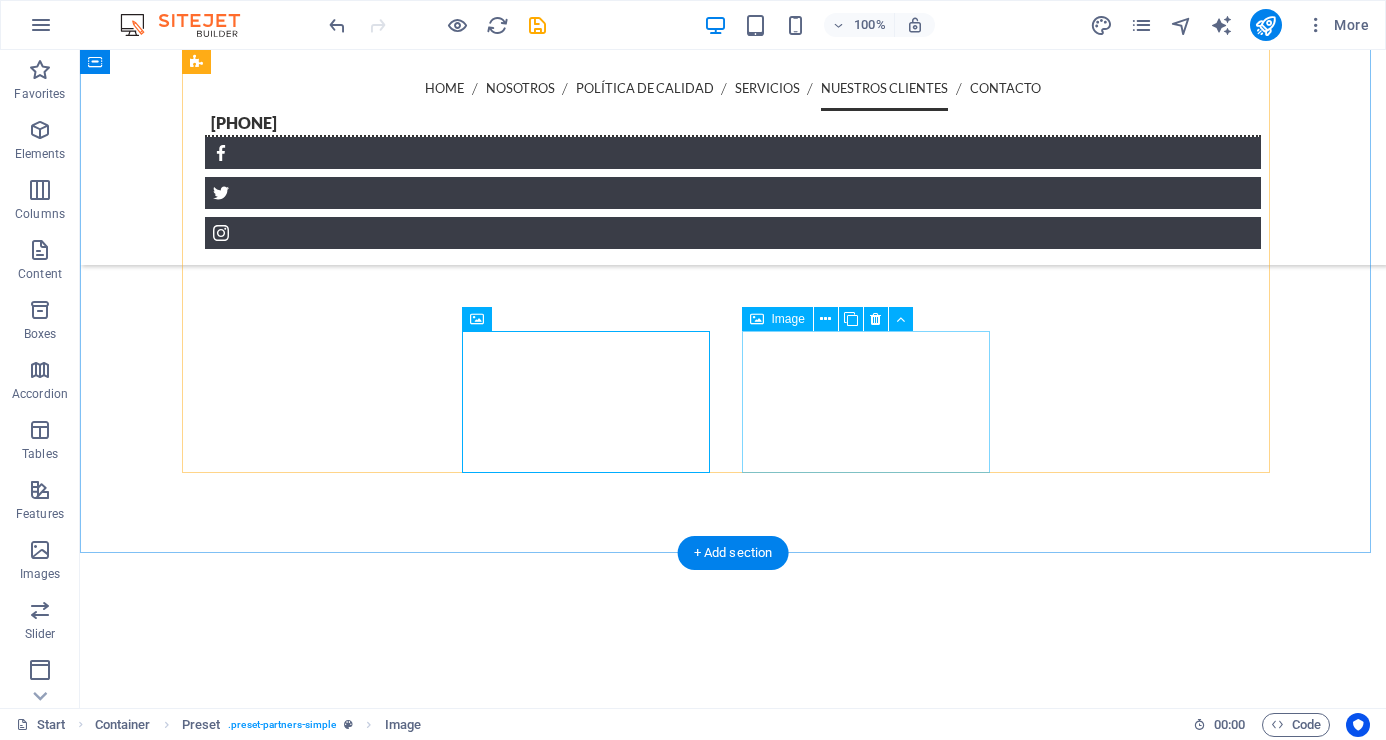 click at bounding box center (313, 12966) 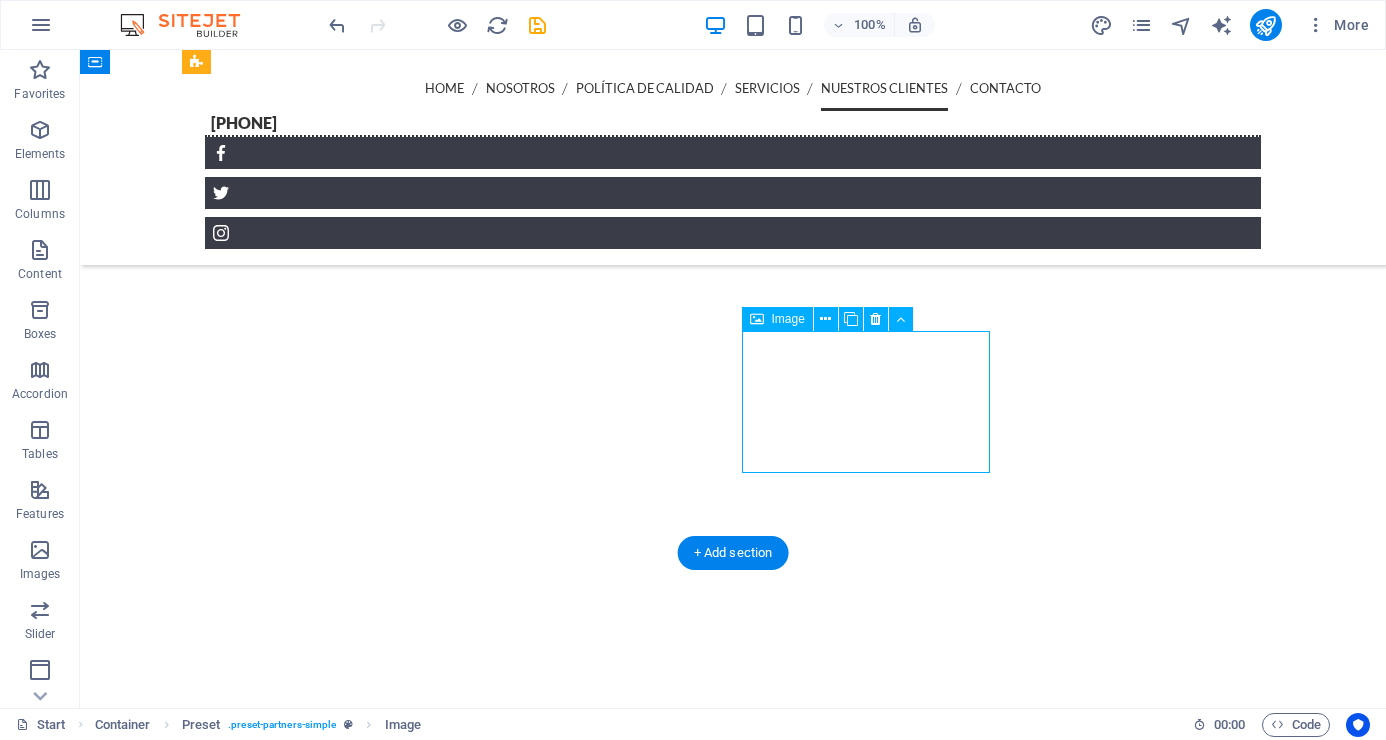 click at bounding box center [313, 12966] 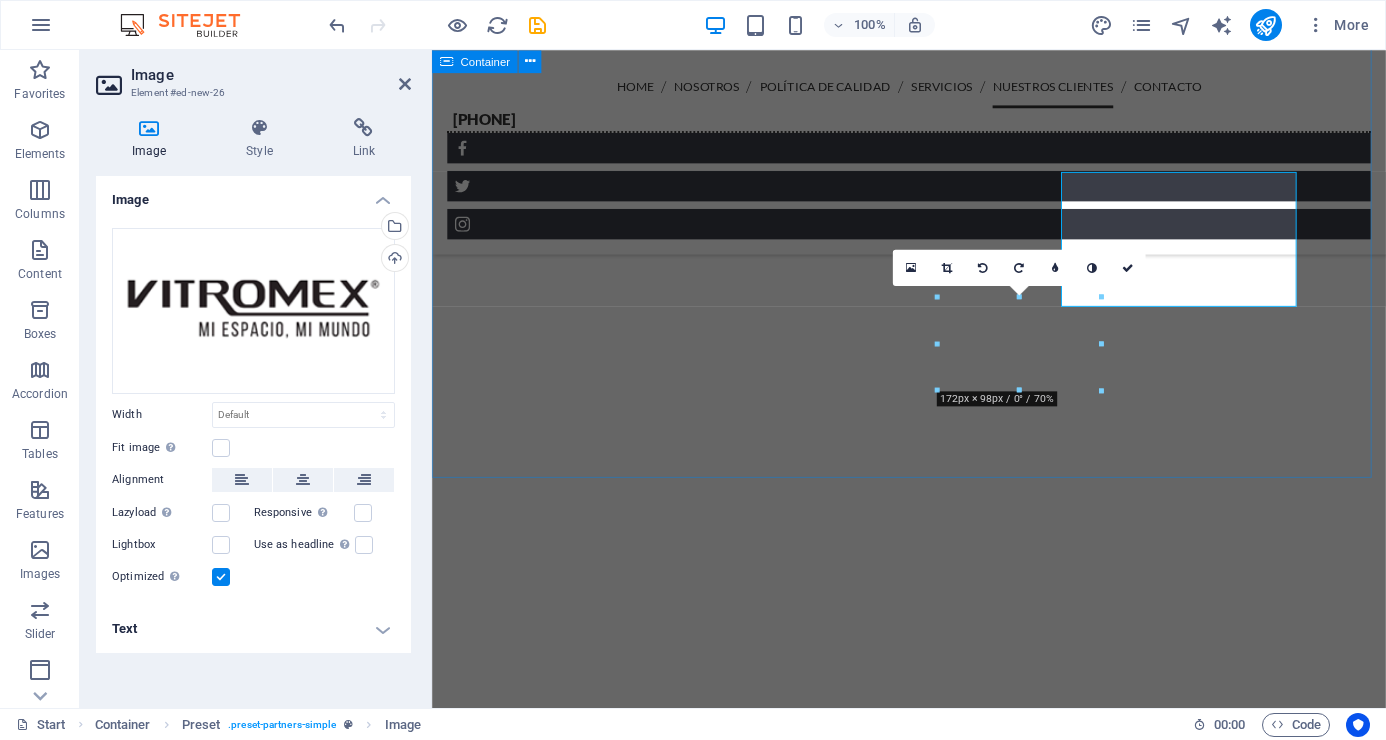 scroll, scrollTop: 5920, scrollLeft: 0, axis: vertical 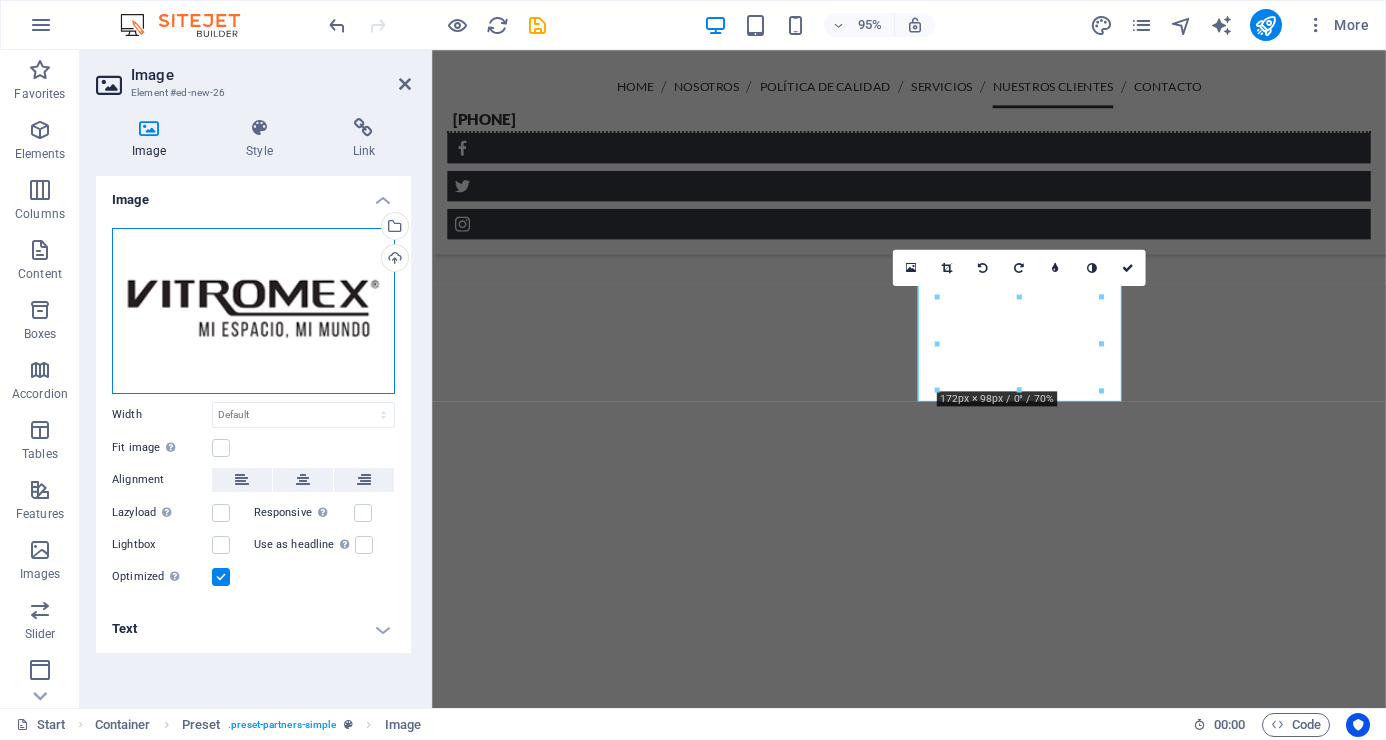 click on "Drag files here, click to choose files or select files from Files or our free stock photos & videos" at bounding box center [253, 311] 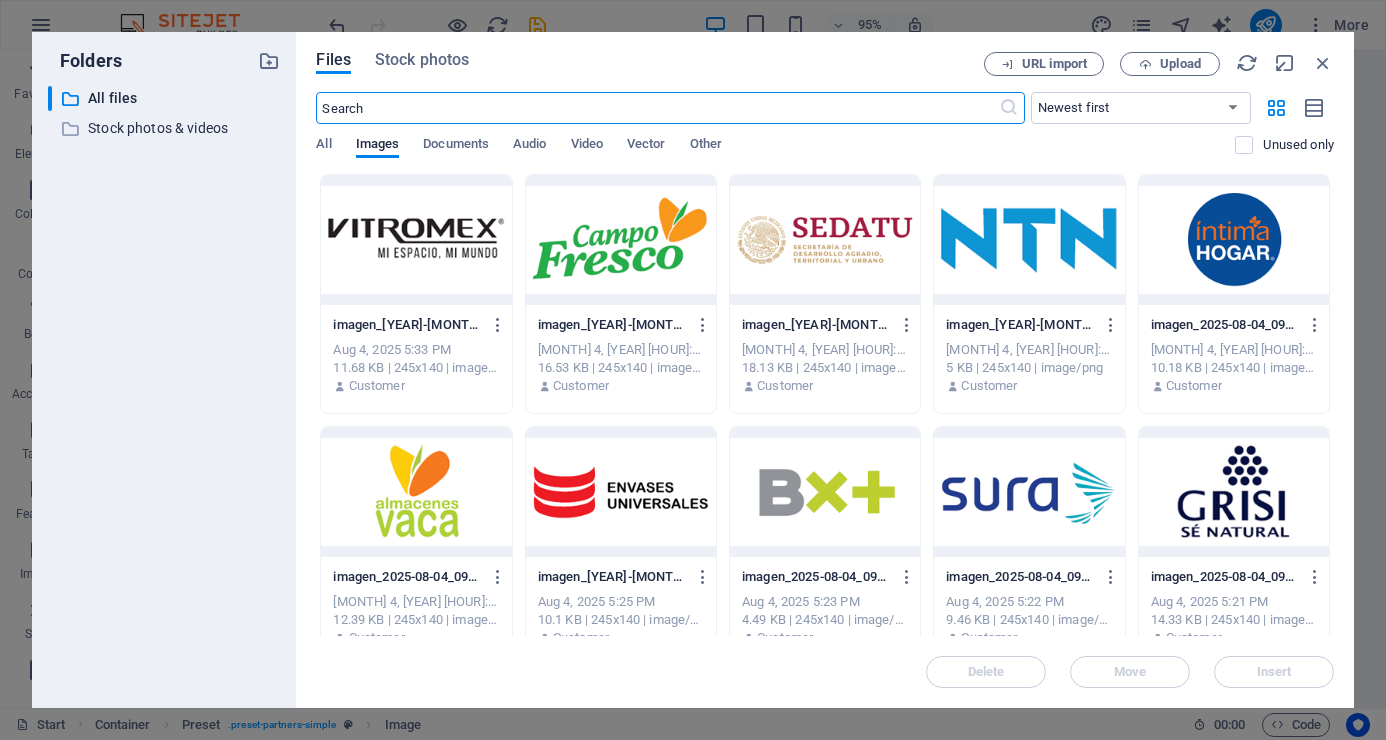 scroll, scrollTop: 6550, scrollLeft: 0, axis: vertical 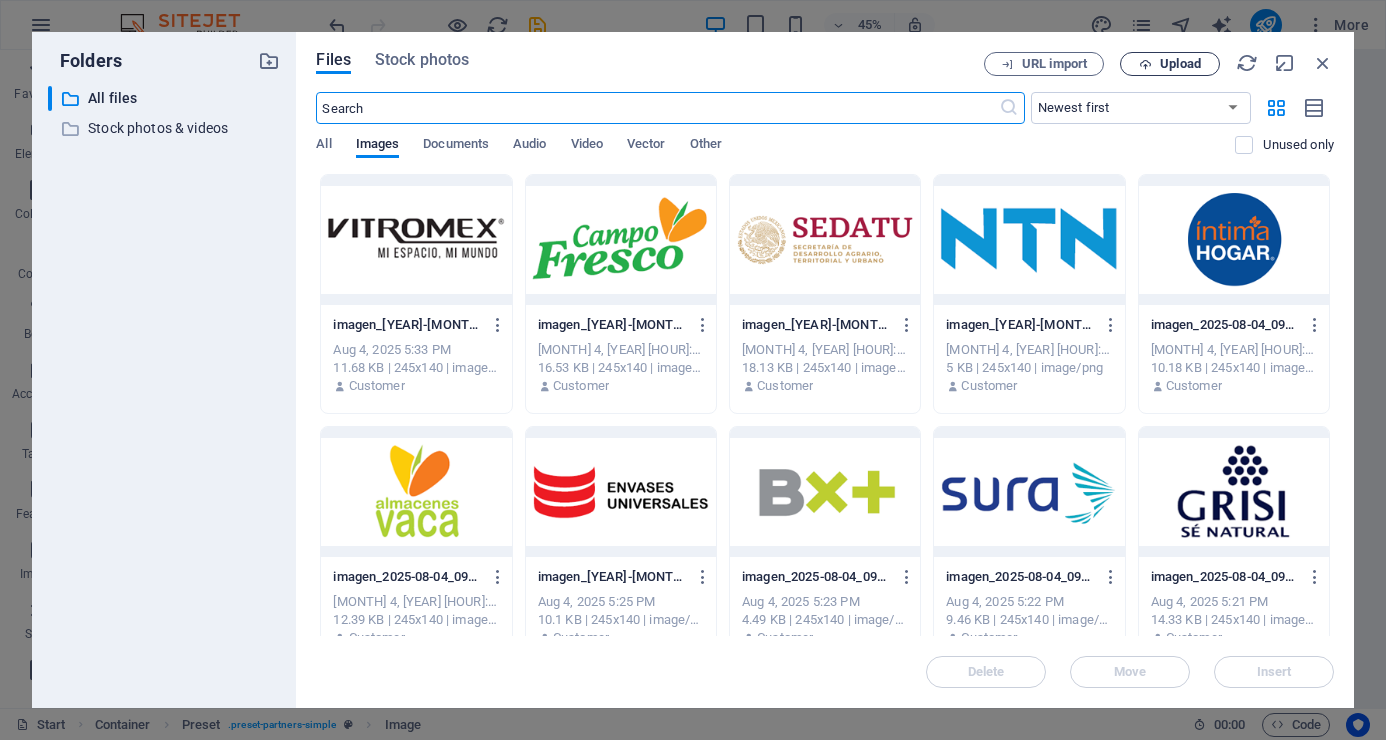 click on "Upload" at bounding box center (1180, 64) 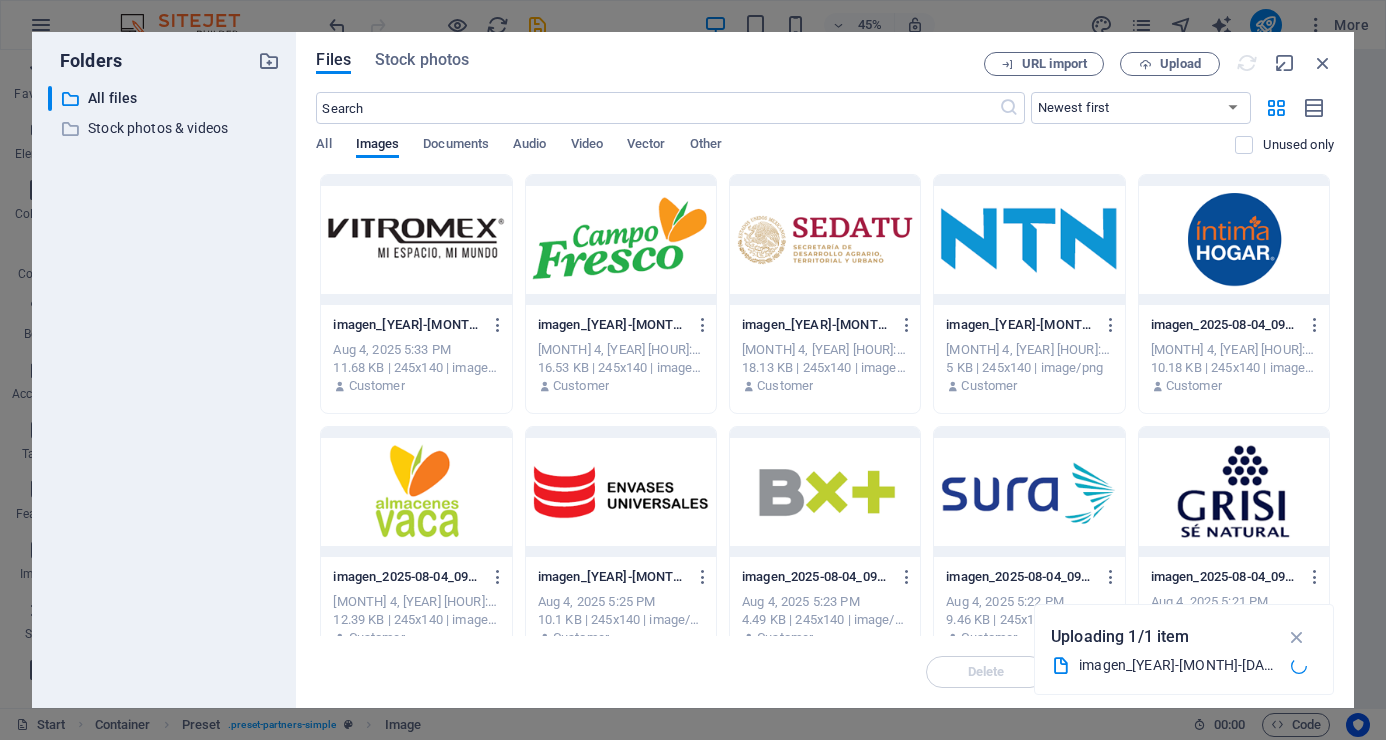 scroll, scrollTop: 5920, scrollLeft: 0, axis: vertical 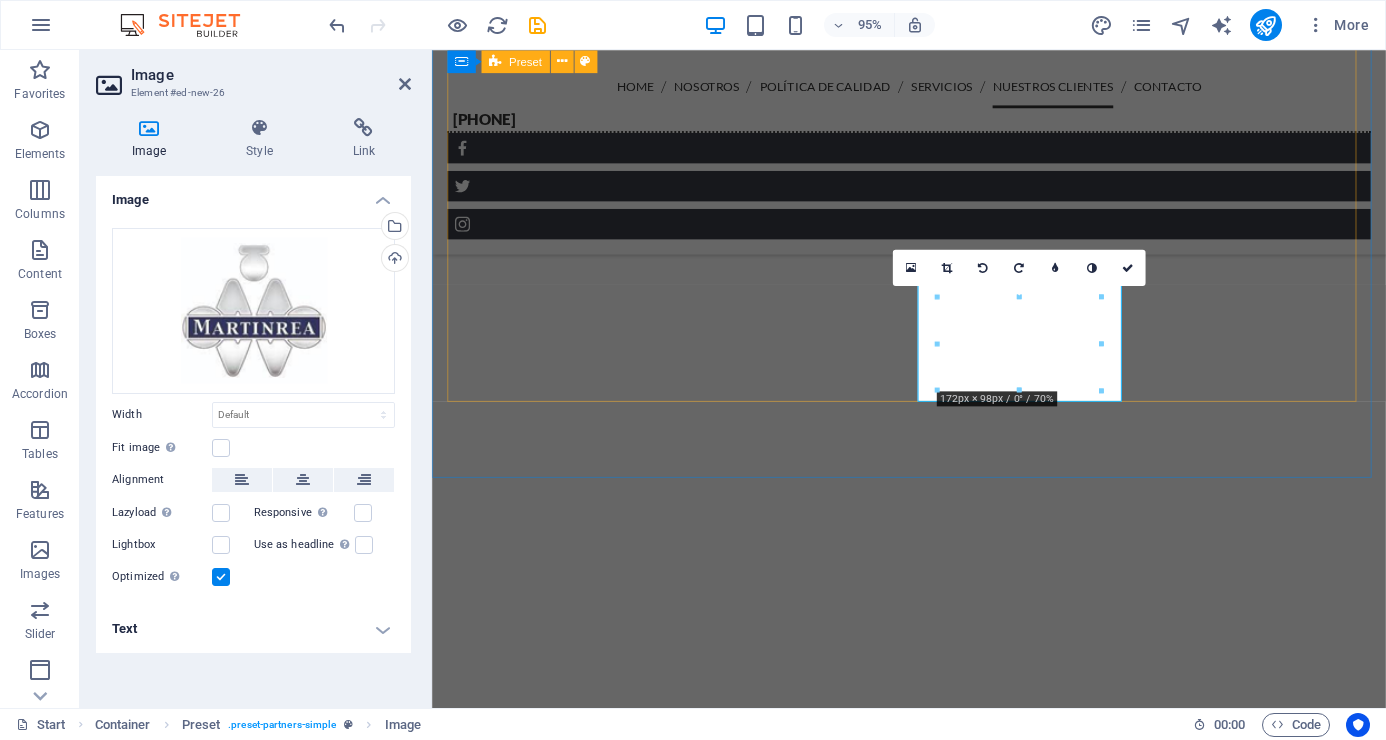 click at bounding box center (934, 10867) 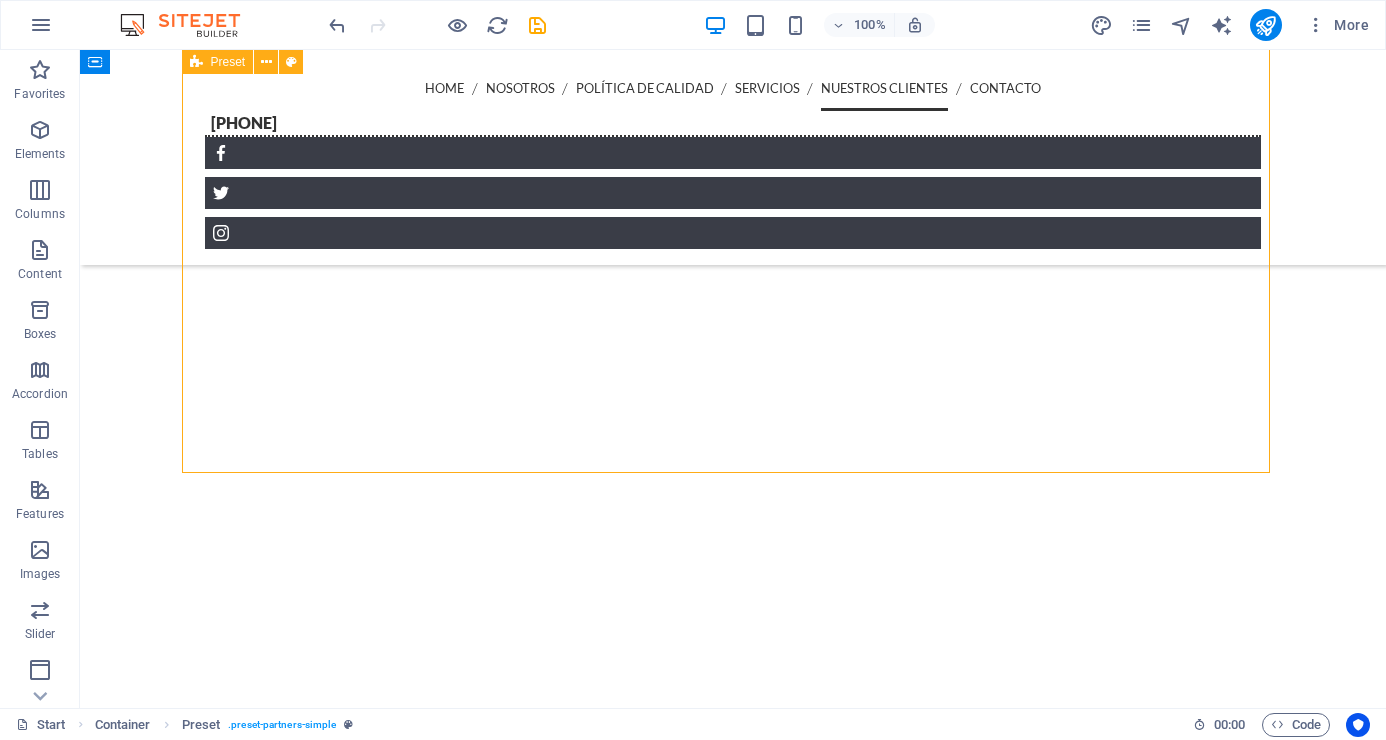 scroll, scrollTop: 5767, scrollLeft: 0, axis: vertical 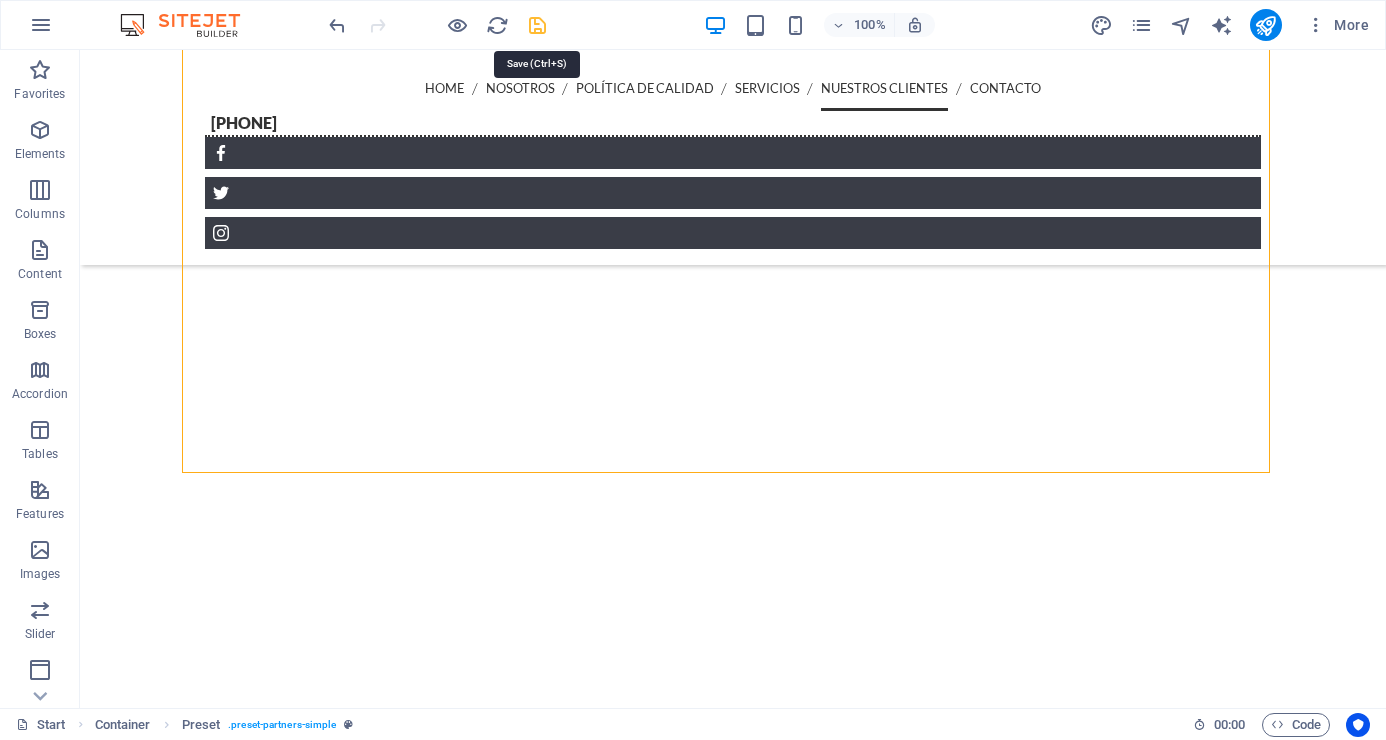 click at bounding box center (537, 25) 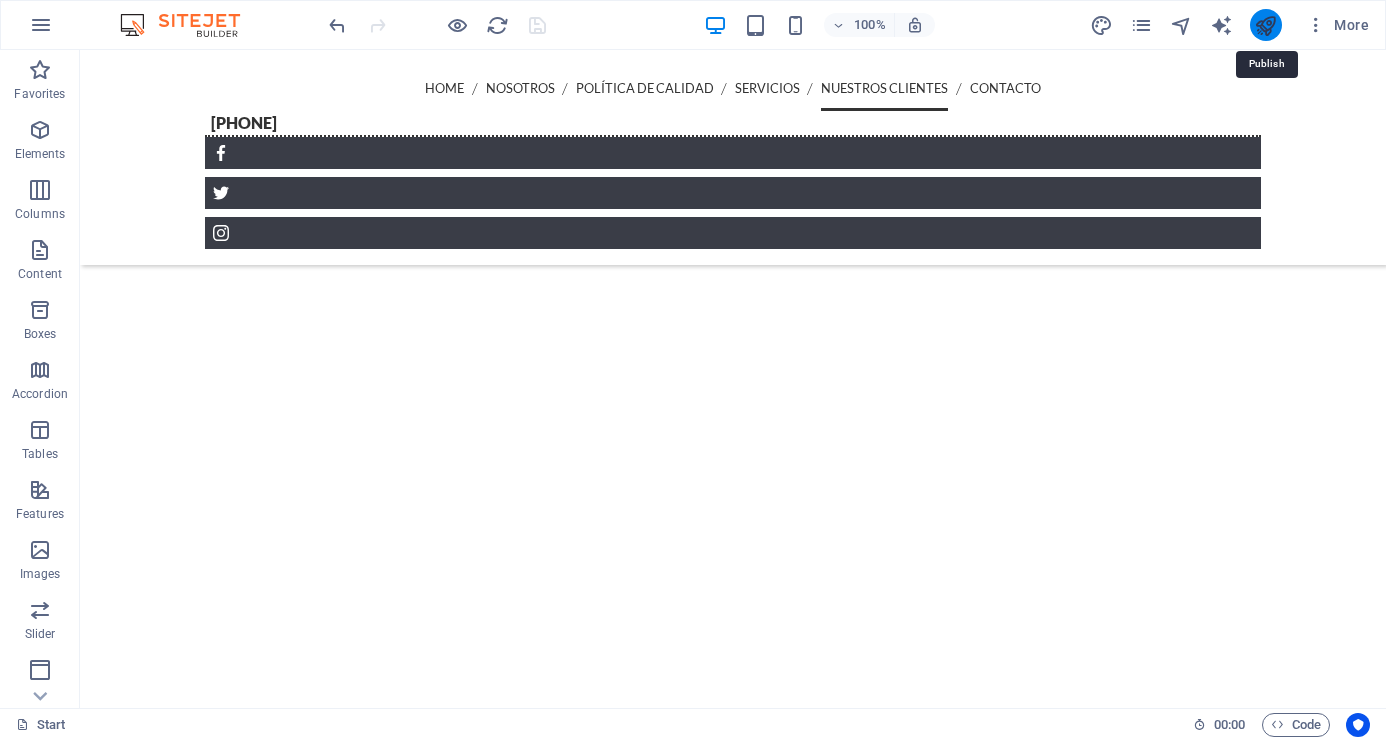 click at bounding box center [1265, 25] 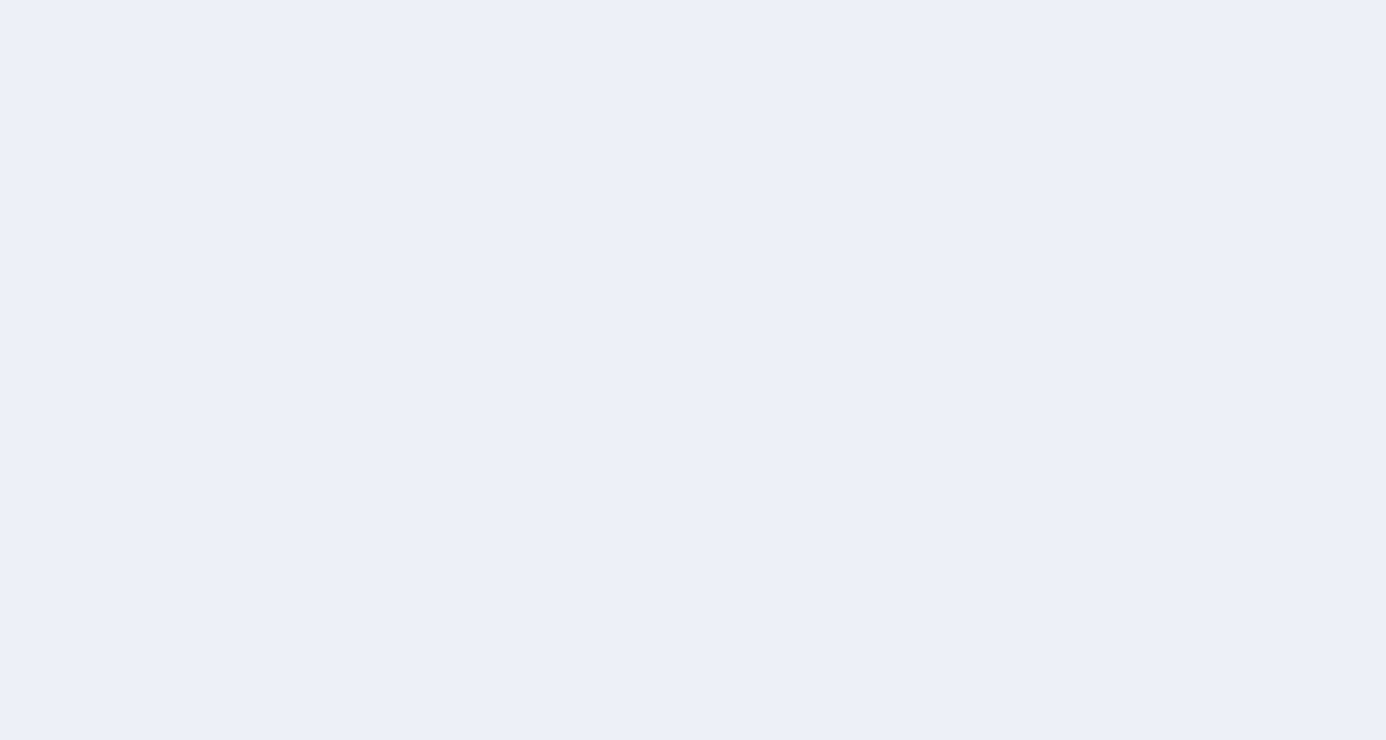 scroll, scrollTop: 0, scrollLeft: 0, axis: both 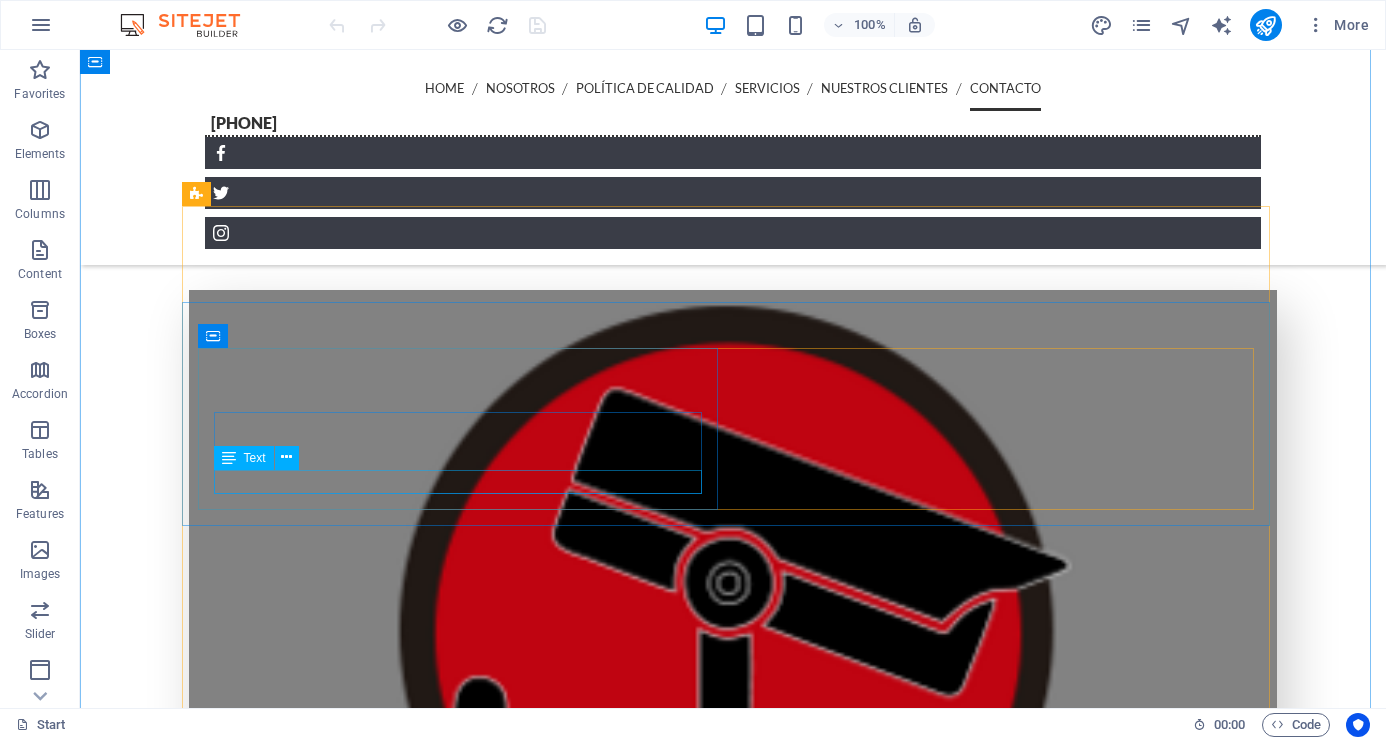 click on "[PHONE]" at bounding box center [661, 14291] 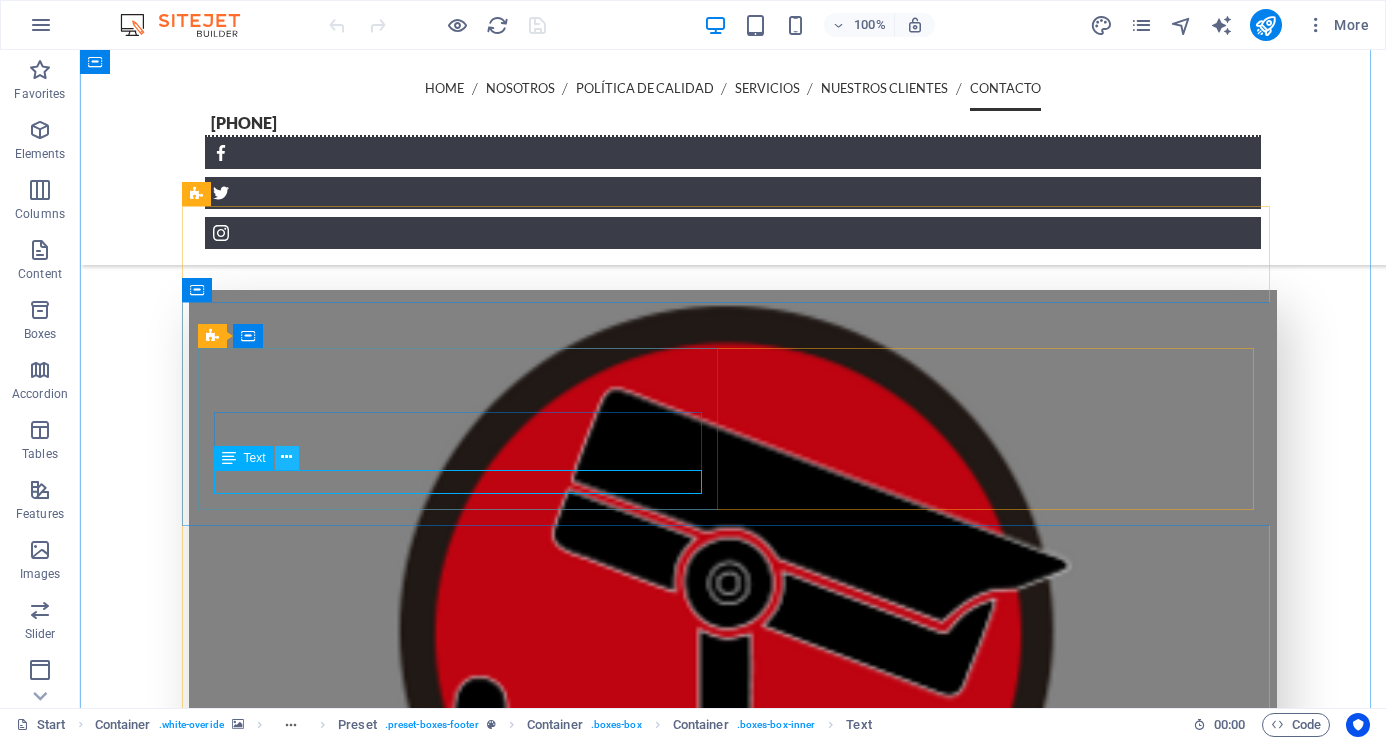 click at bounding box center [287, 458] 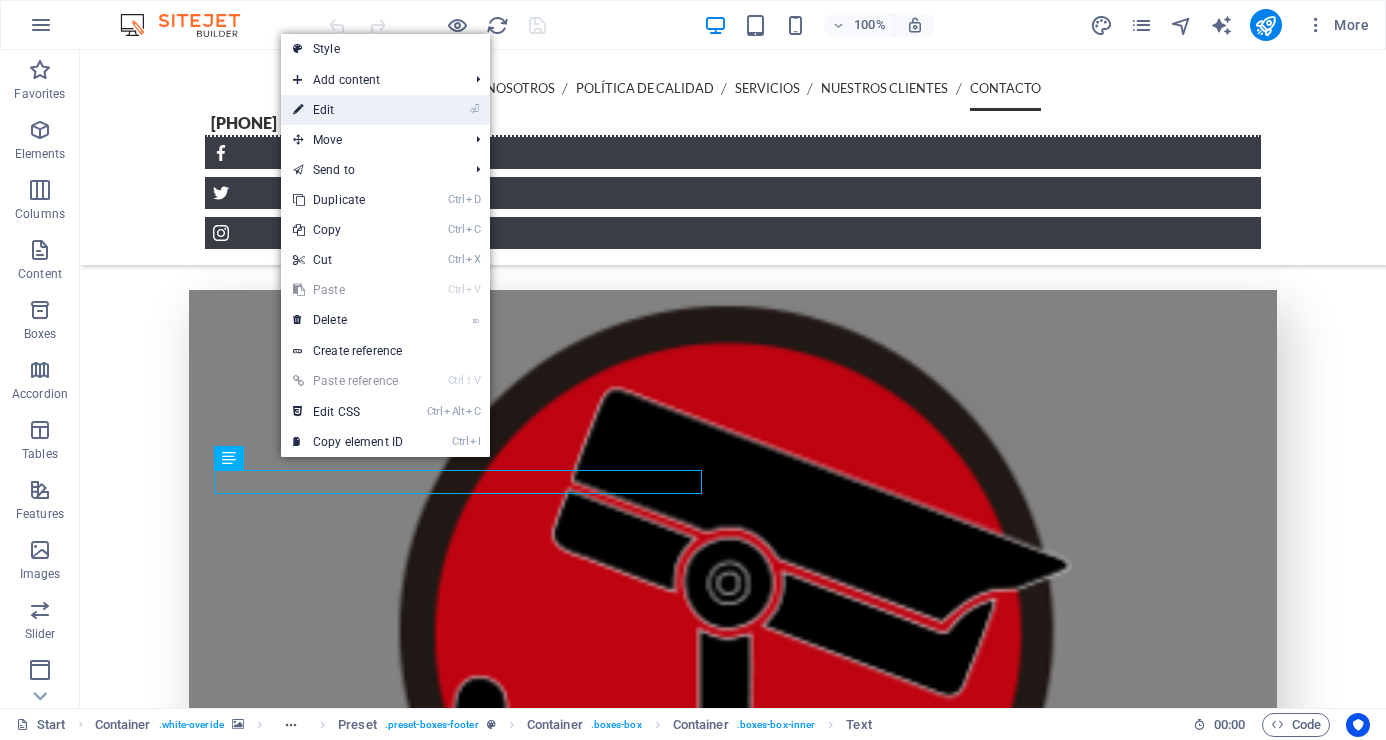 click on "⏎  Edit" at bounding box center (348, 110) 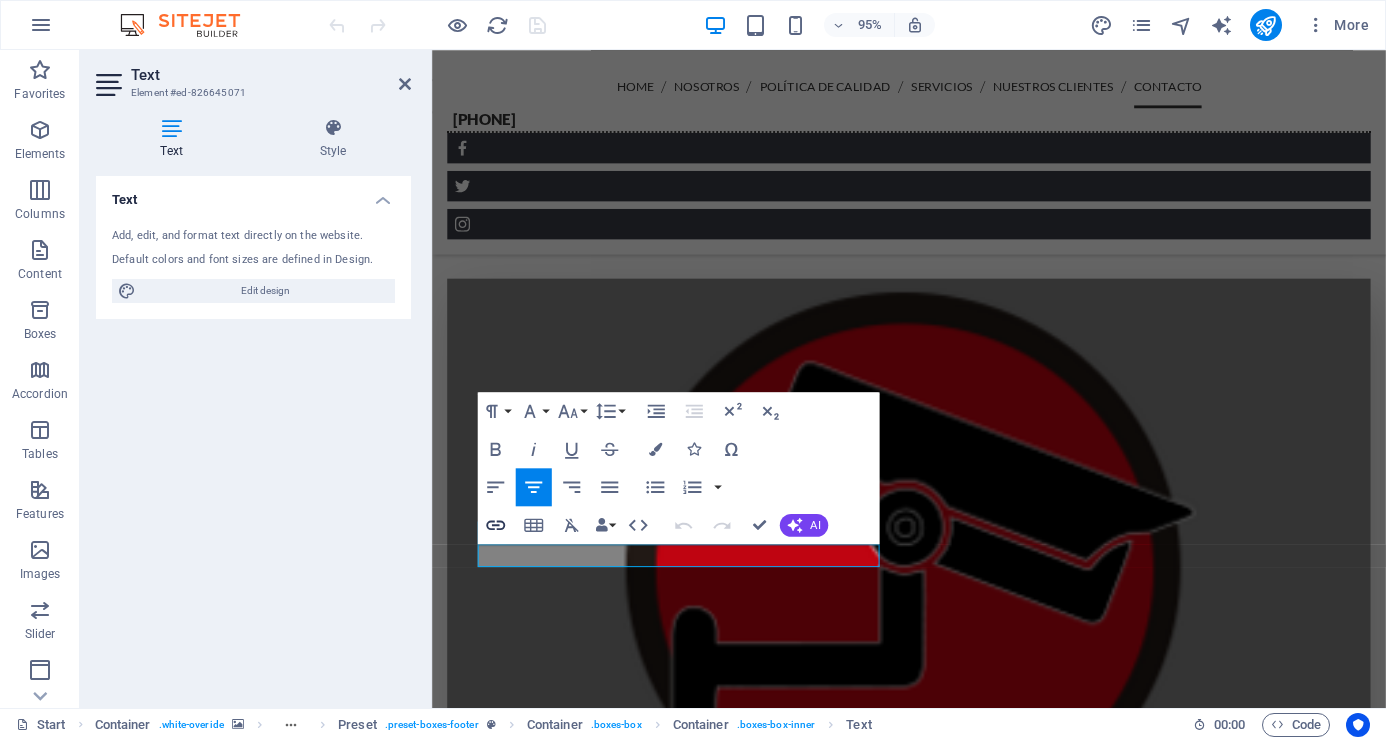 click 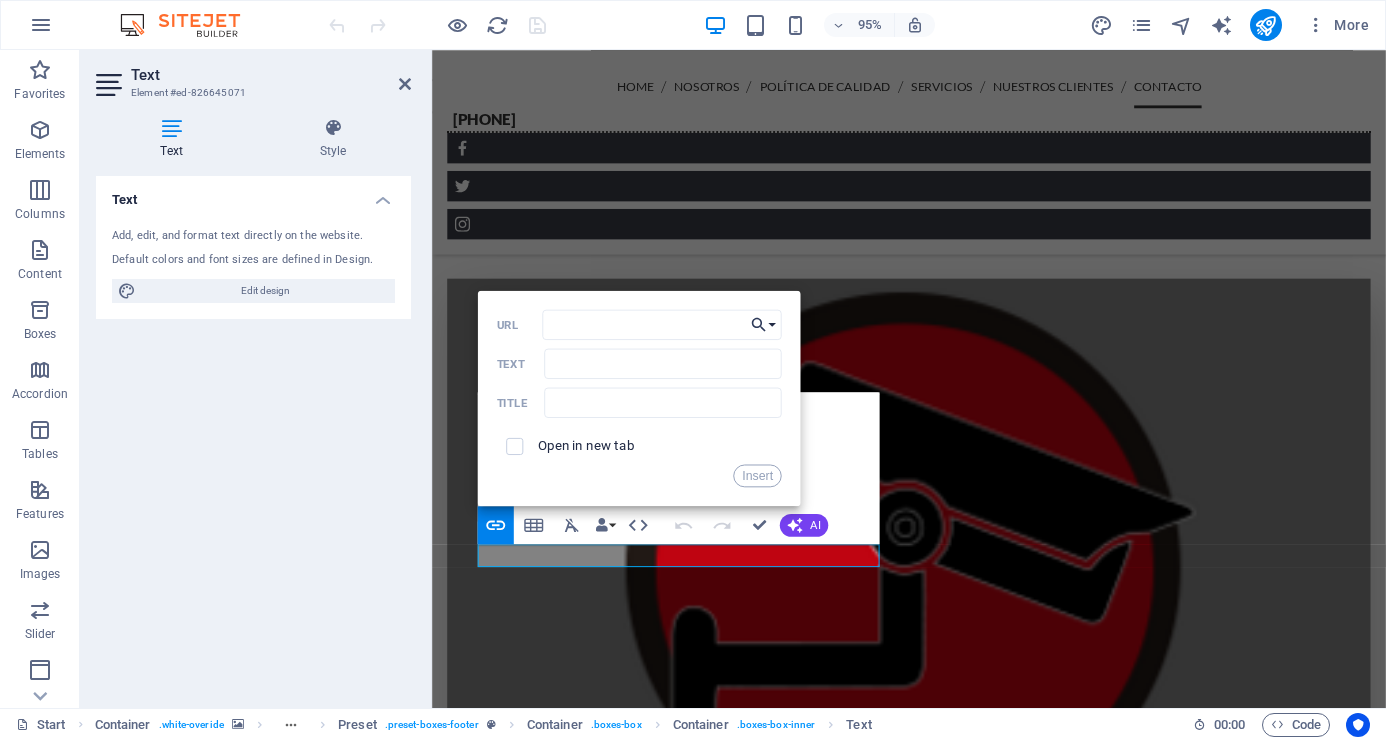 click on "Choose Link" at bounding box center [764, 324] 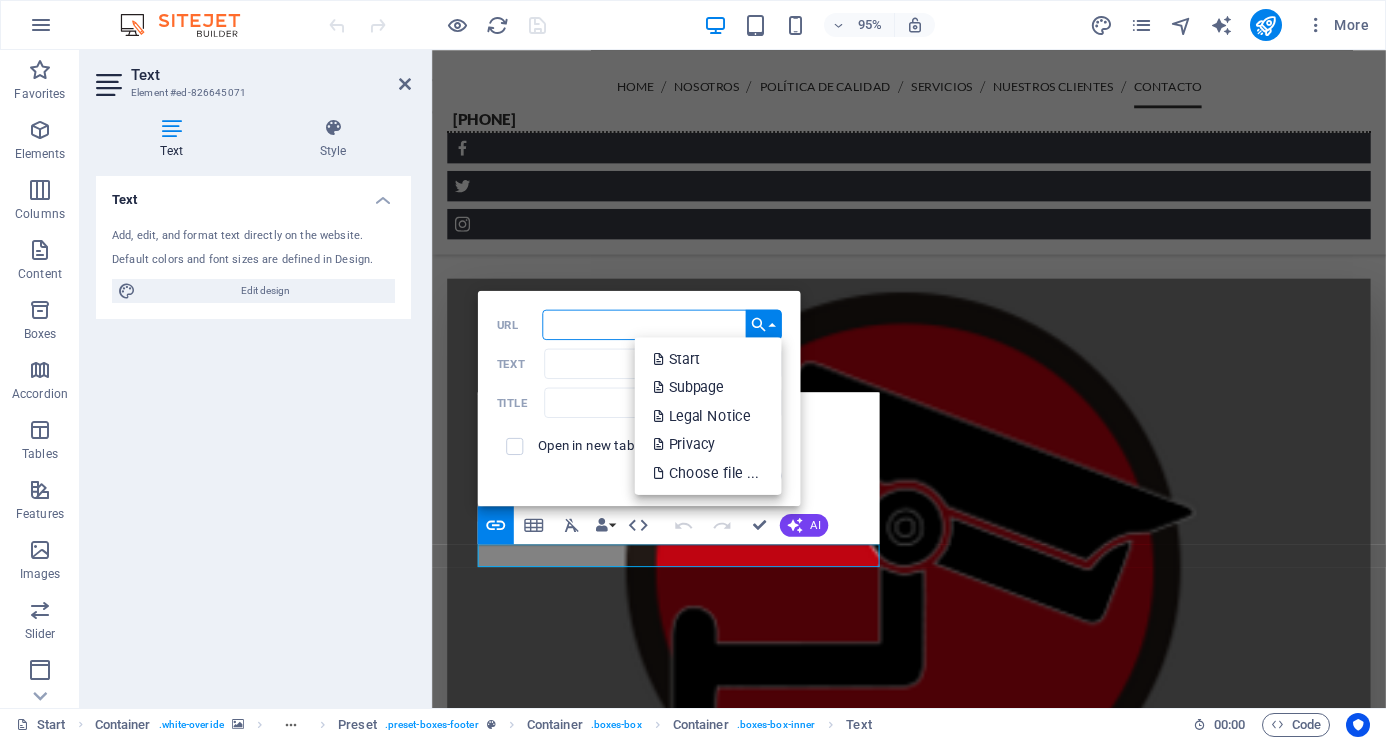 click on "URL" at bounding box center [662, 324] 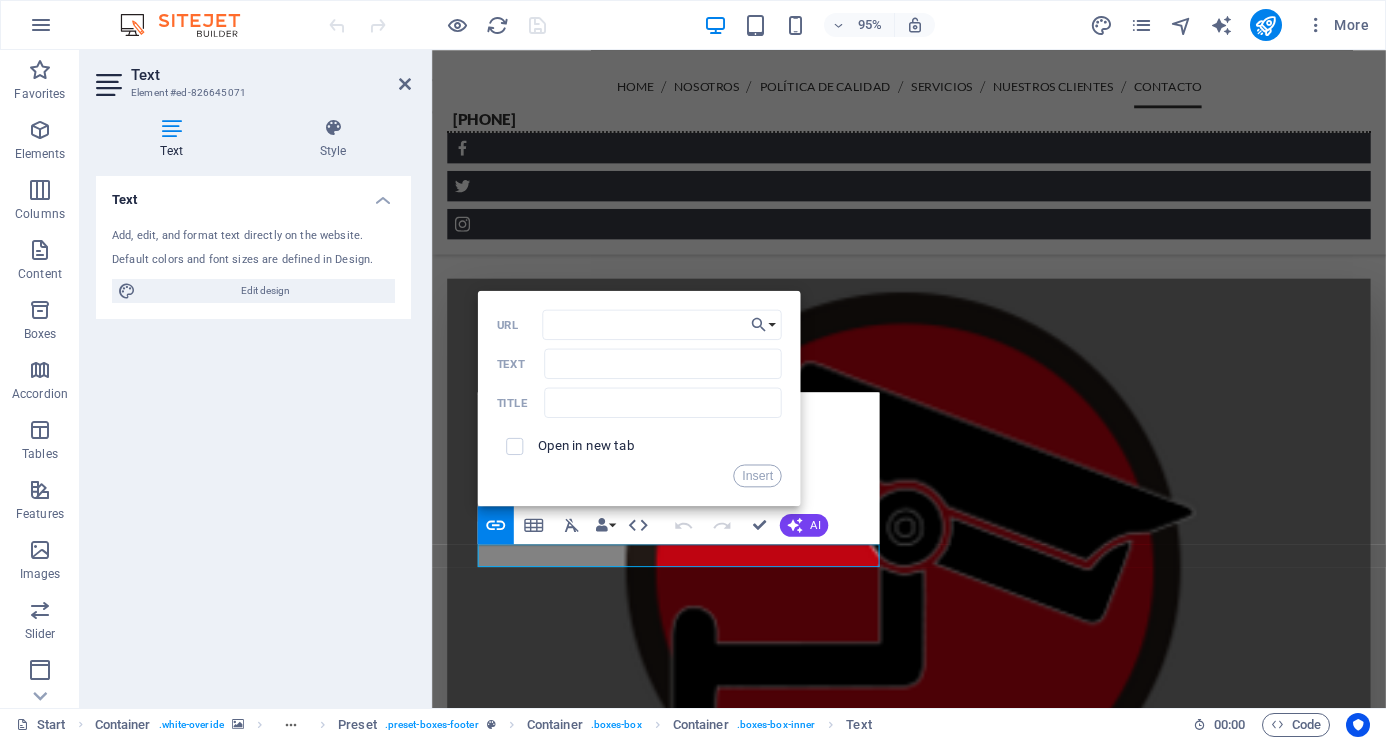 click on "Text Add, edit, and format text directly on the website. Default colors and font sizes are defined in Design. Edit design Alignment Left aligned Centered Right aligned" at bounding box center [253, 434] 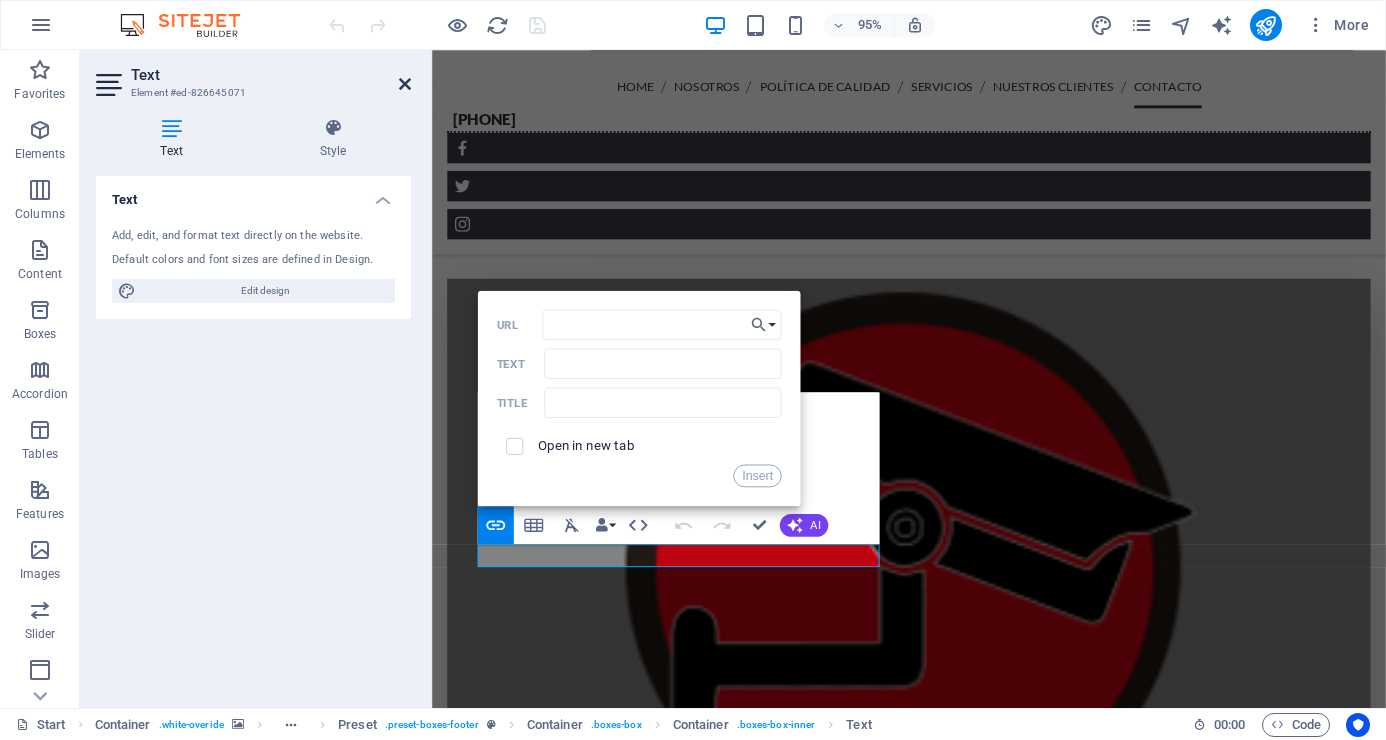 click at bounding box center (405, 84) 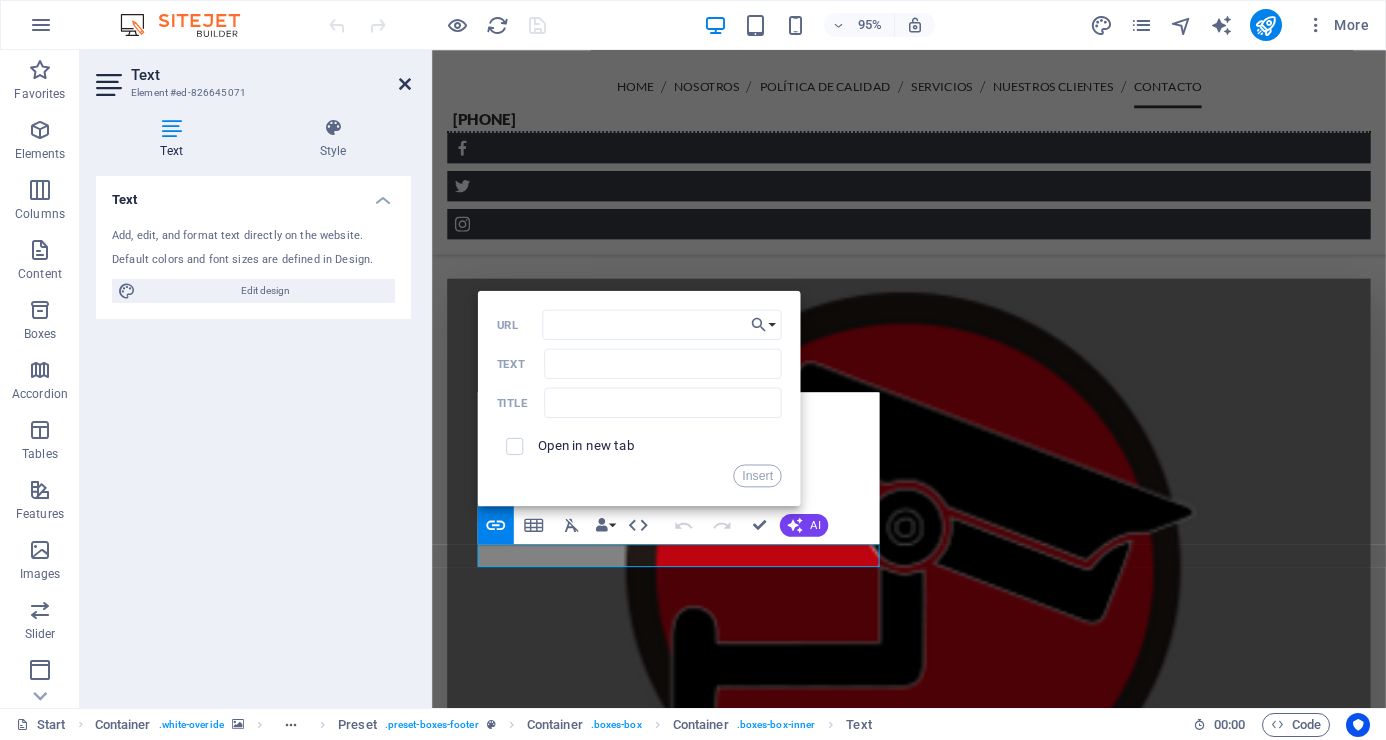 scroll, scrollTop: 6367, scrollLeft: 0, axis: vertical 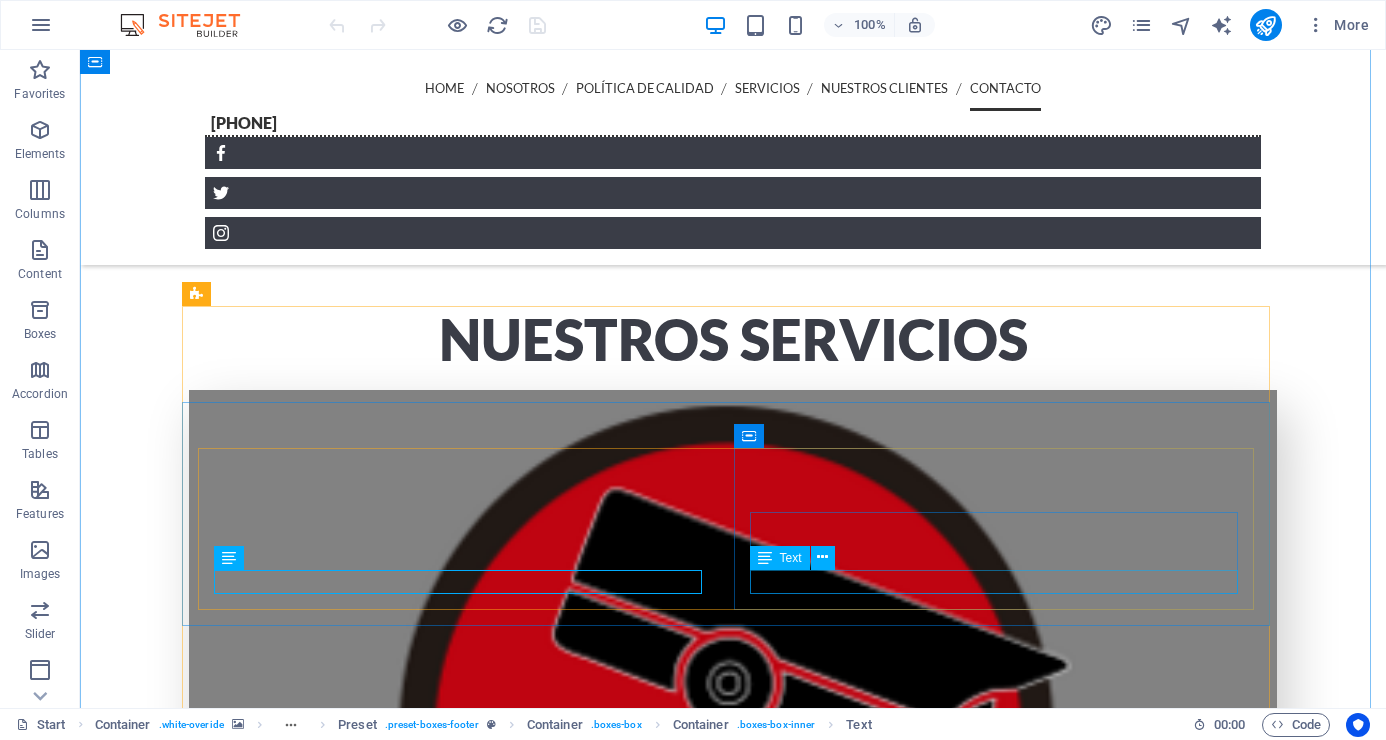 click on "contacto@[DOMAIN].com.mx" at bounding box center (661, 14561) 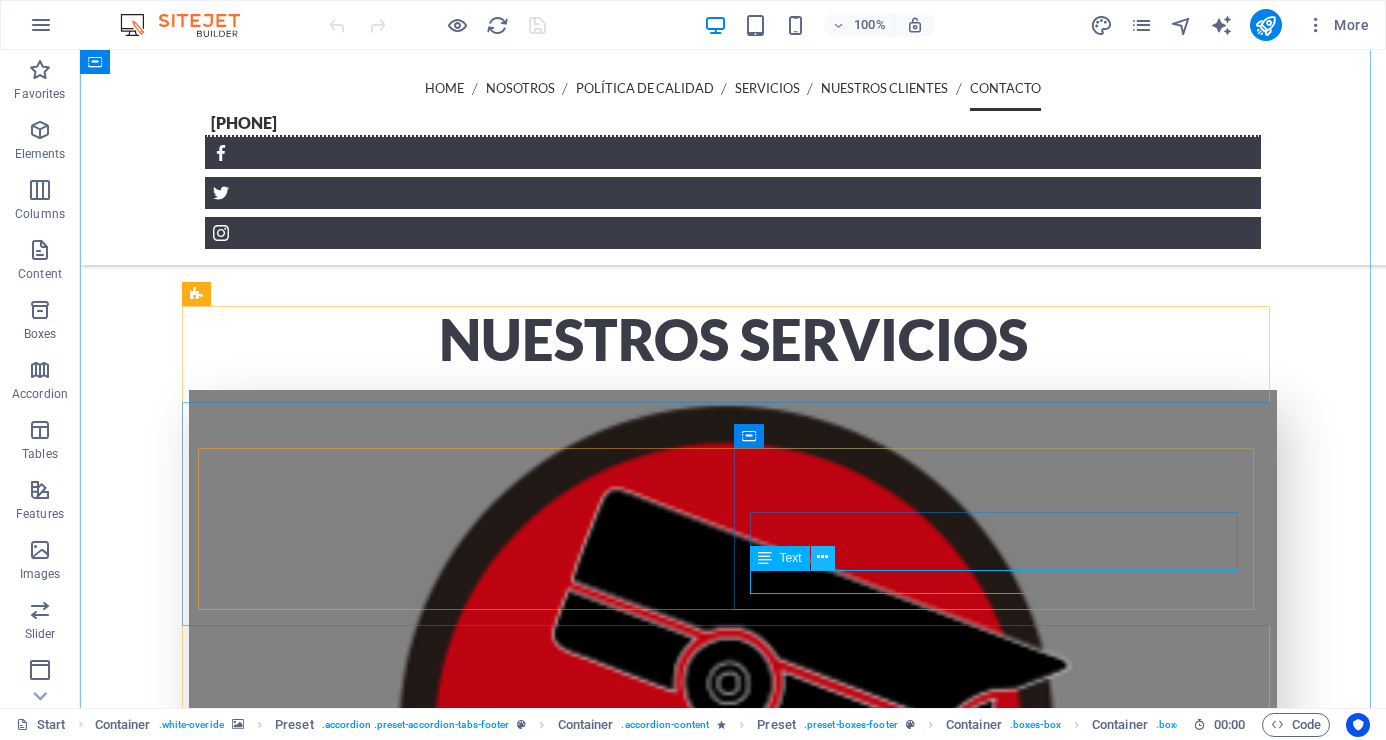 click at bounding box center [822, 557] 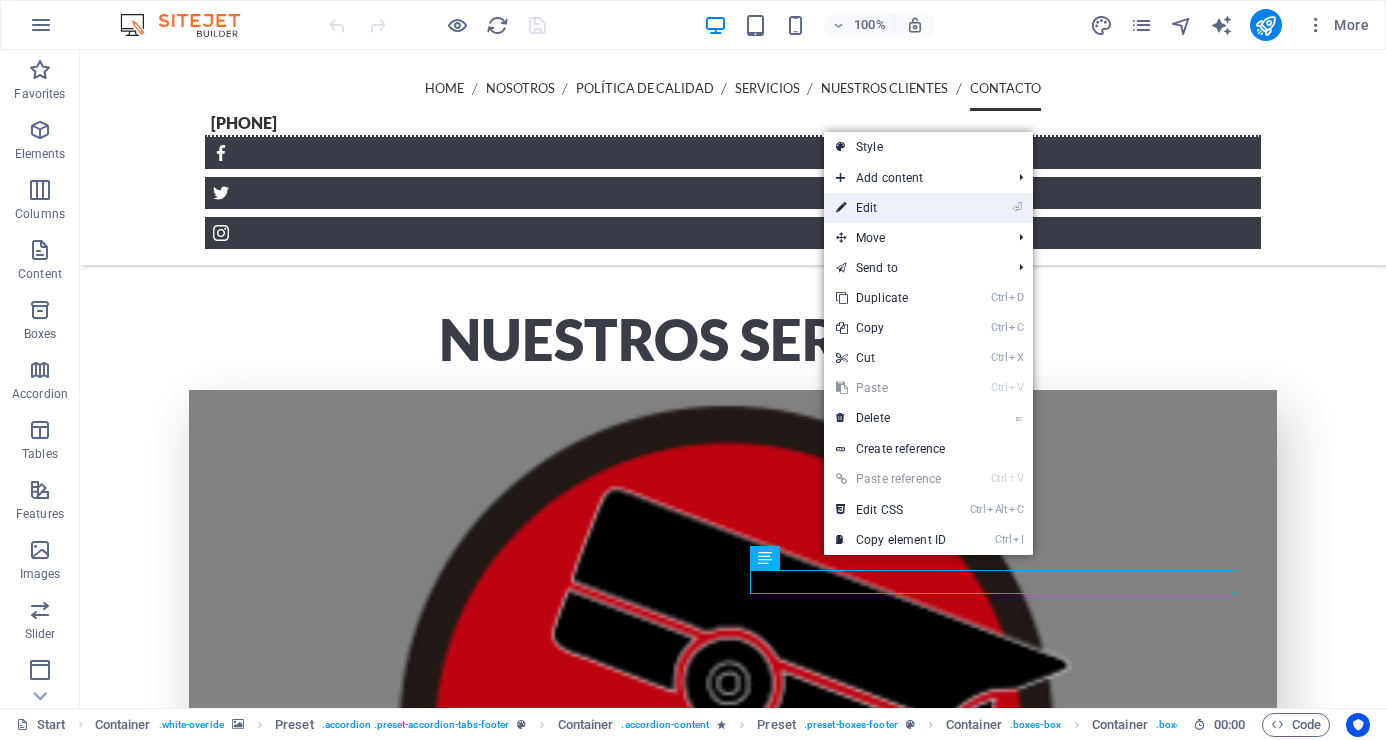 click on "⏎  Edit" at bounding box center [891, 208] 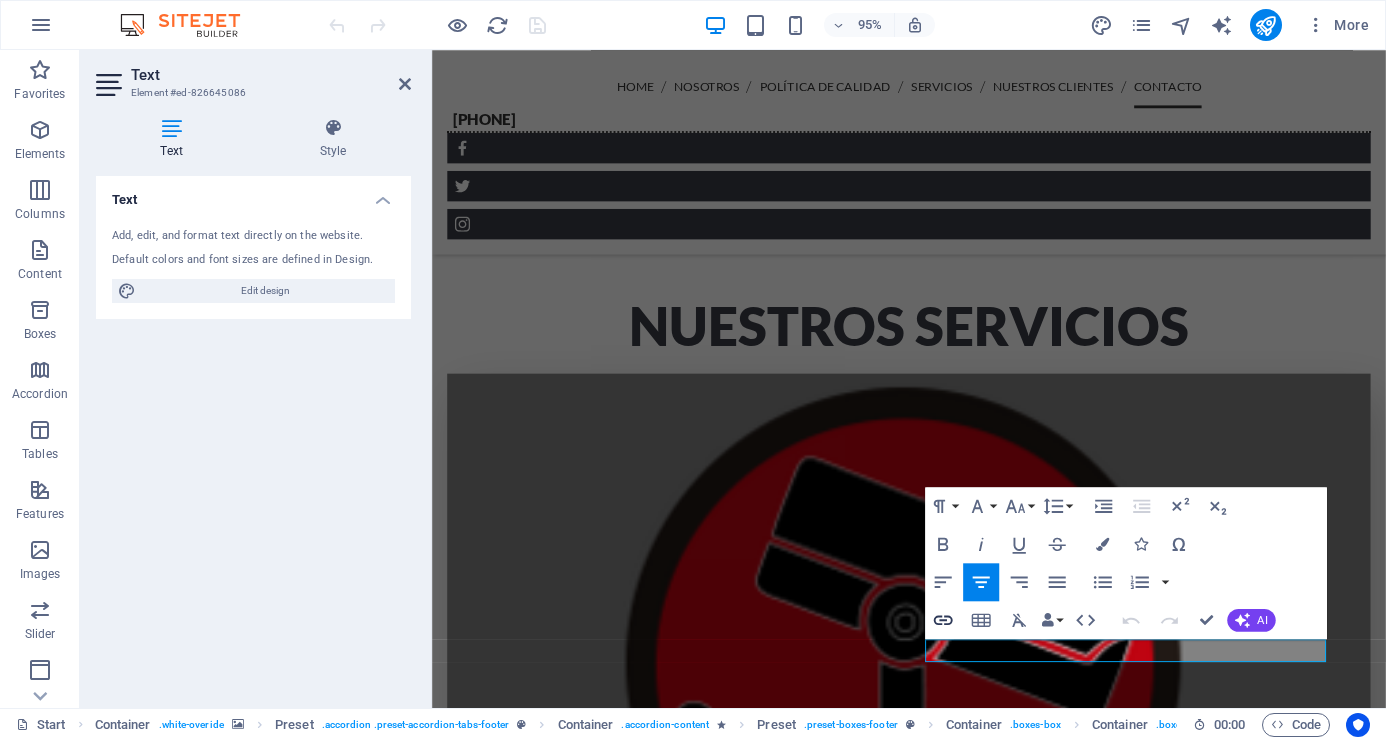 click 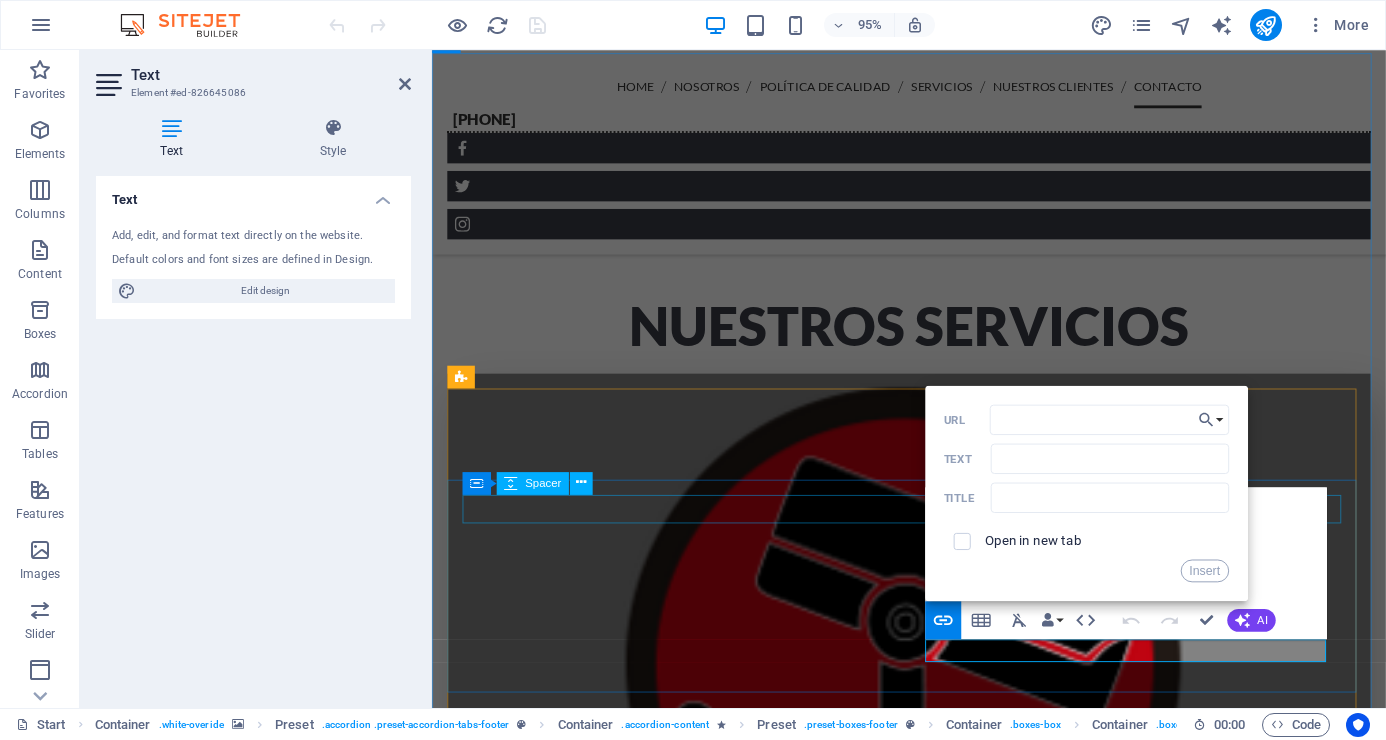click at bounding box center (862, 13331) 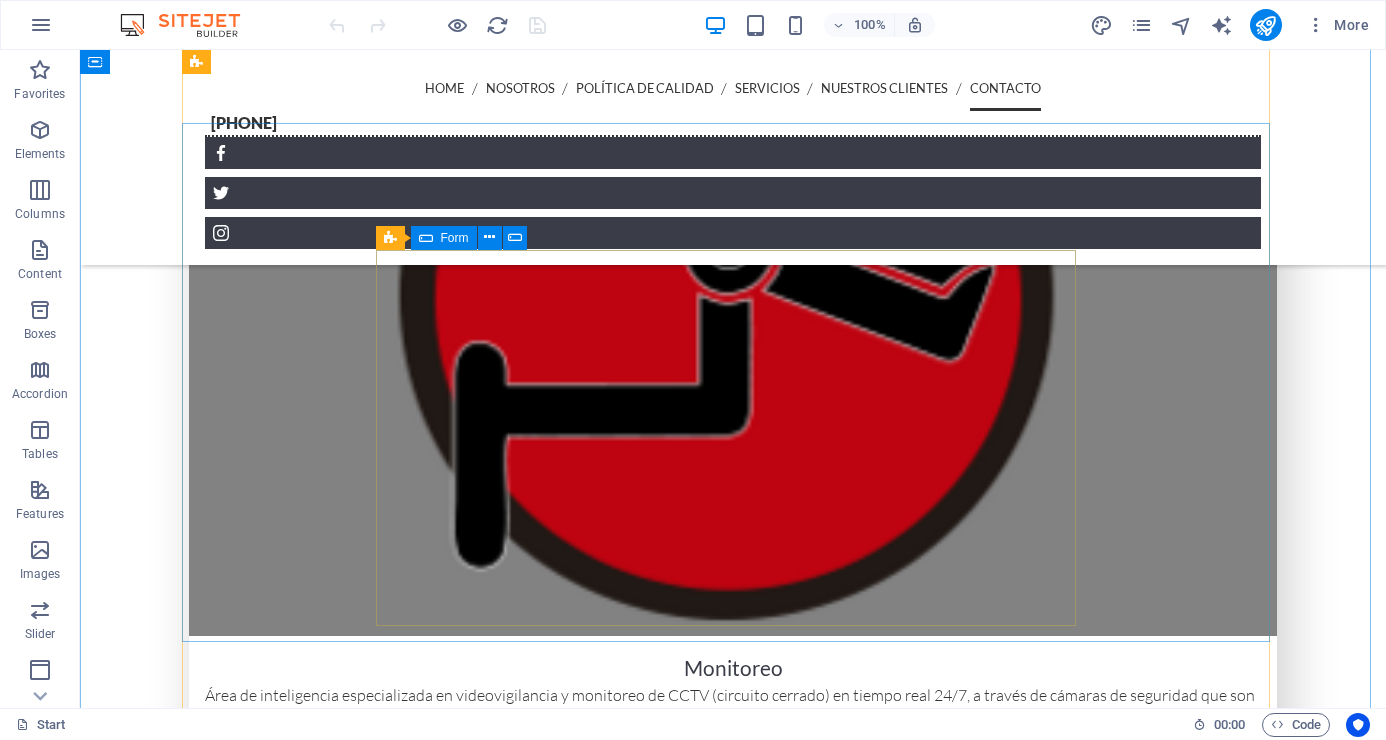 scroll, scrollTop: 6902, scrollLeft: 0, axis: vertical 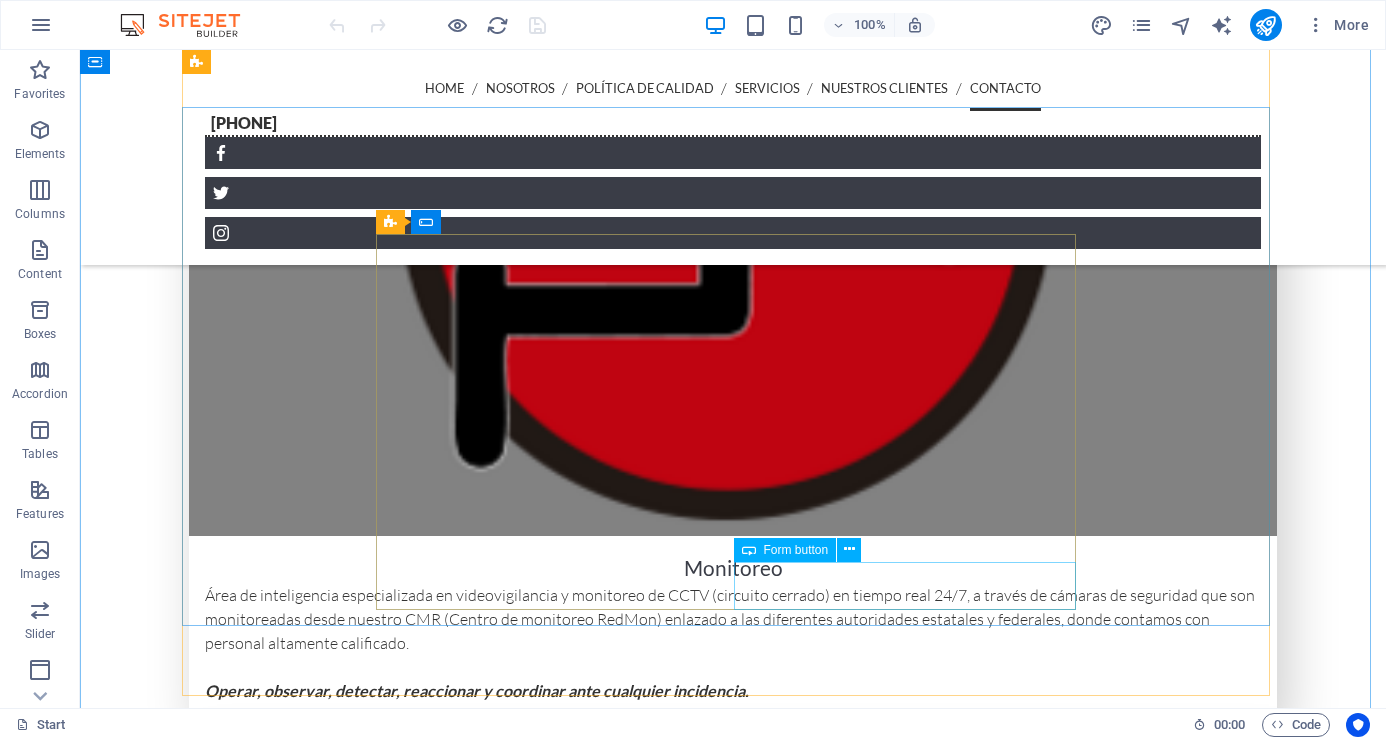 click on "Enviar Mensaje" 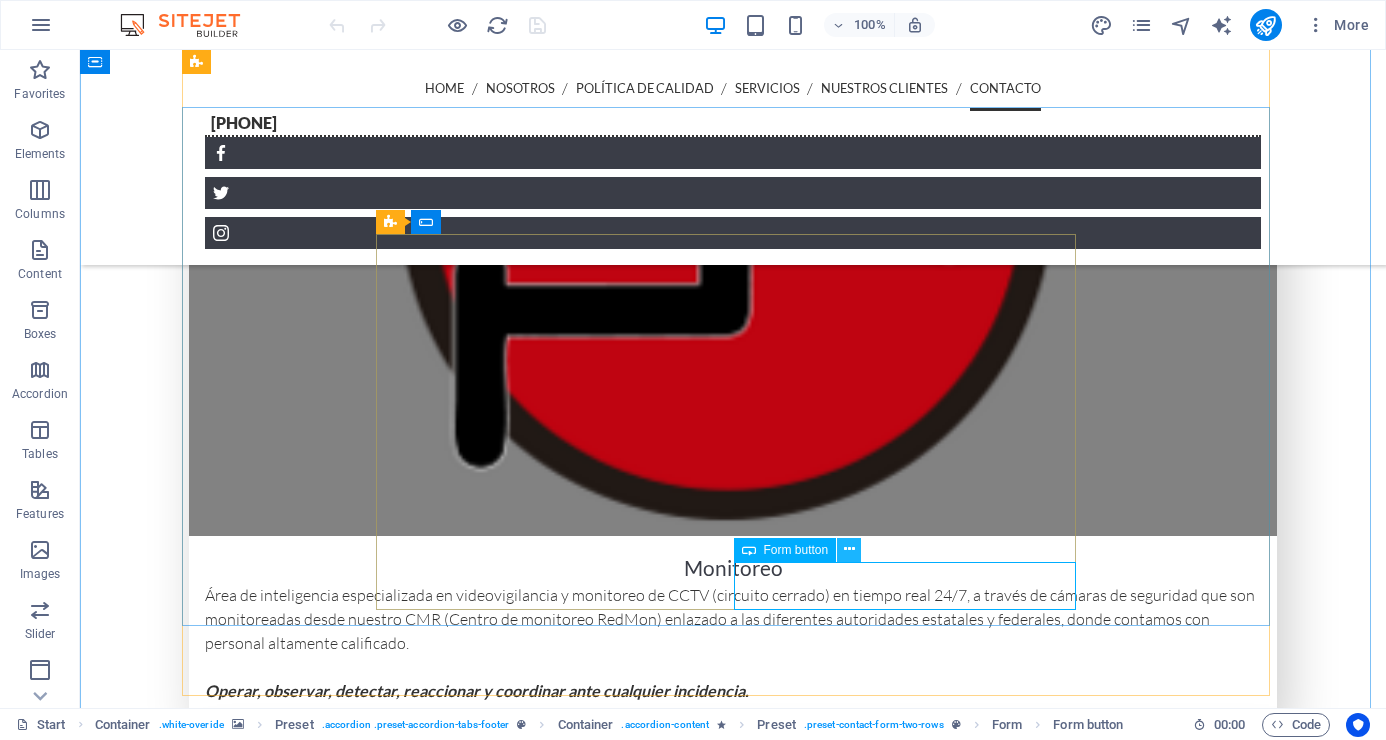 click at bounding box center (849, 549) 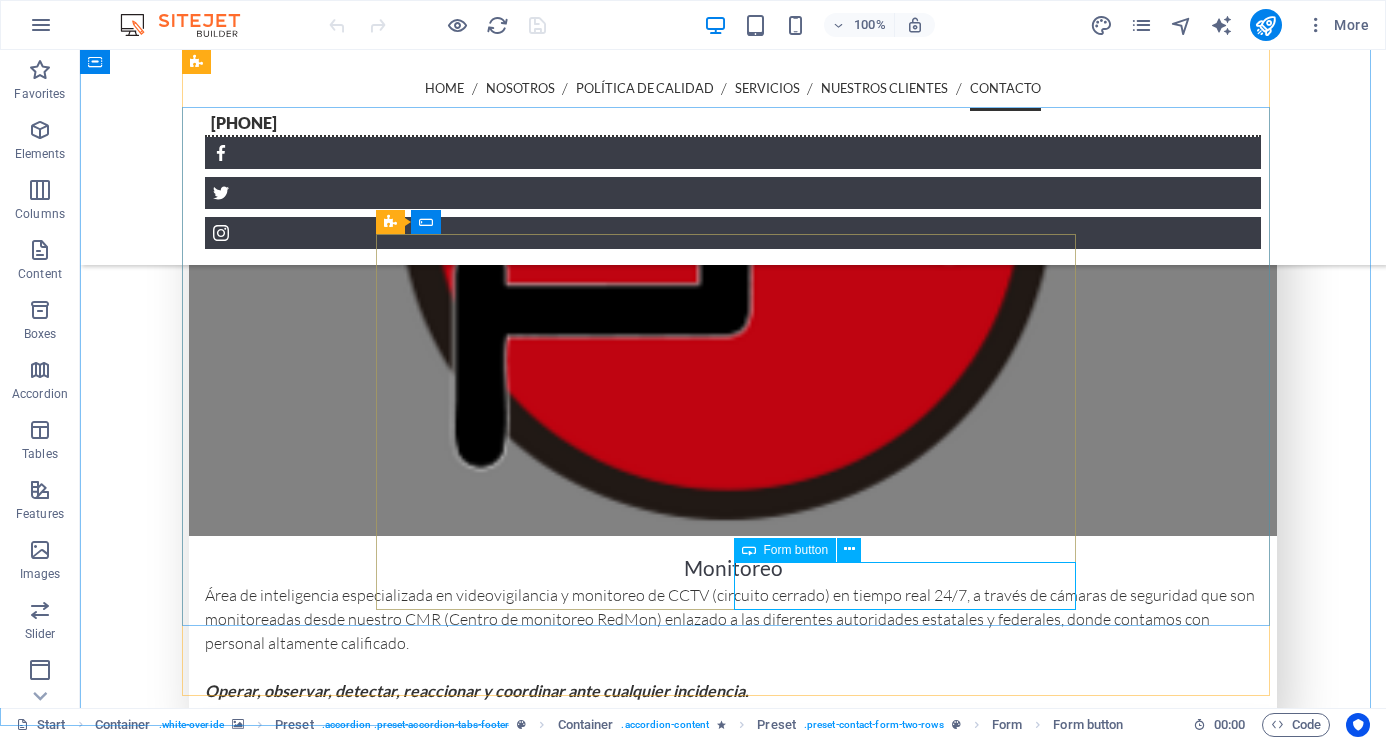 click on "Enviar Mensaje" 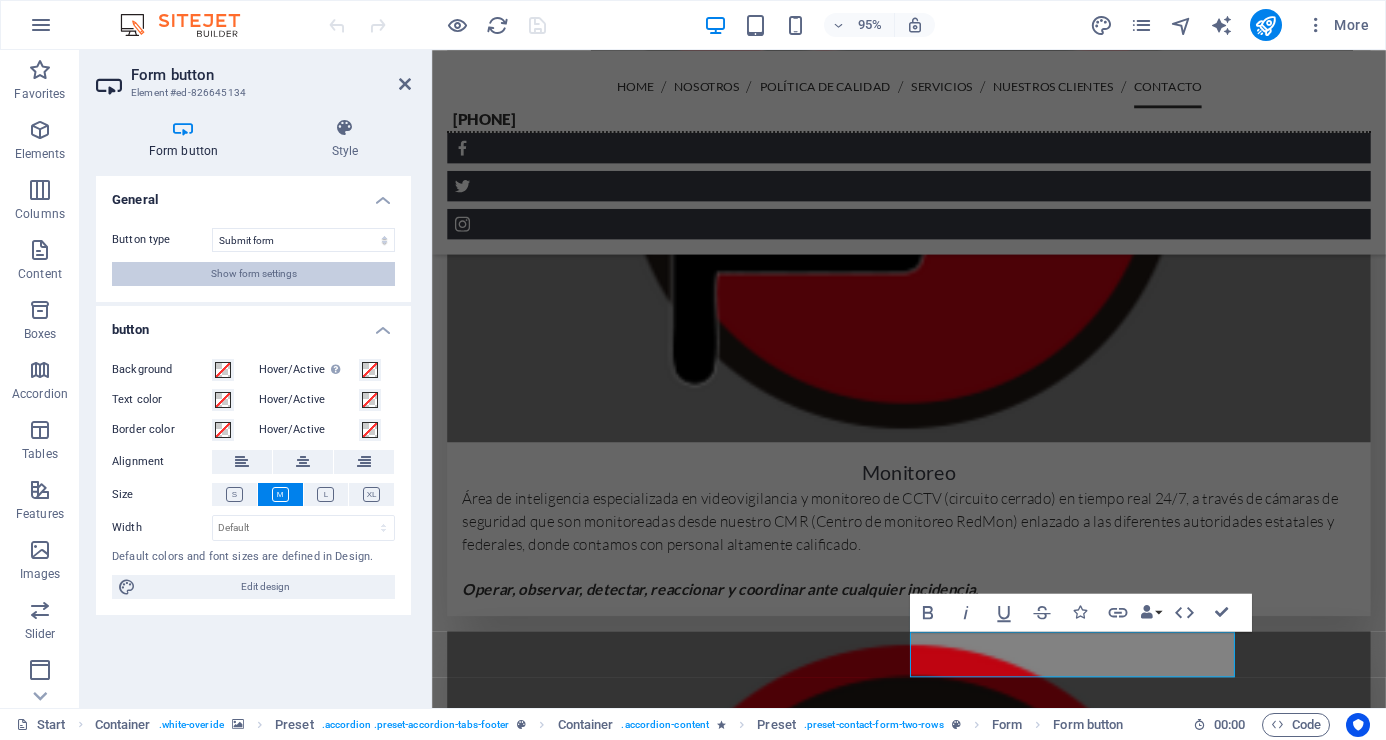click on "Show form settings" at bounding box center (253, 274) 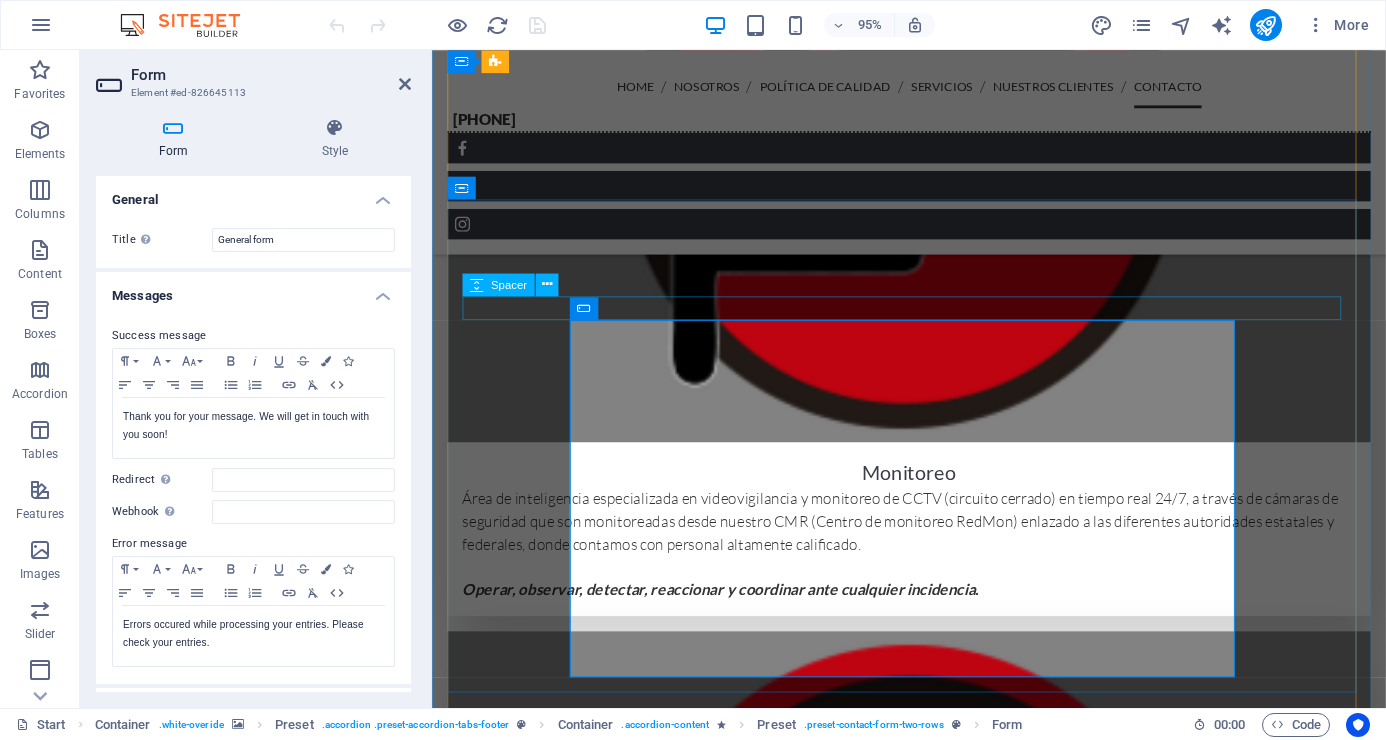click at bounding box center (1154, 12915) 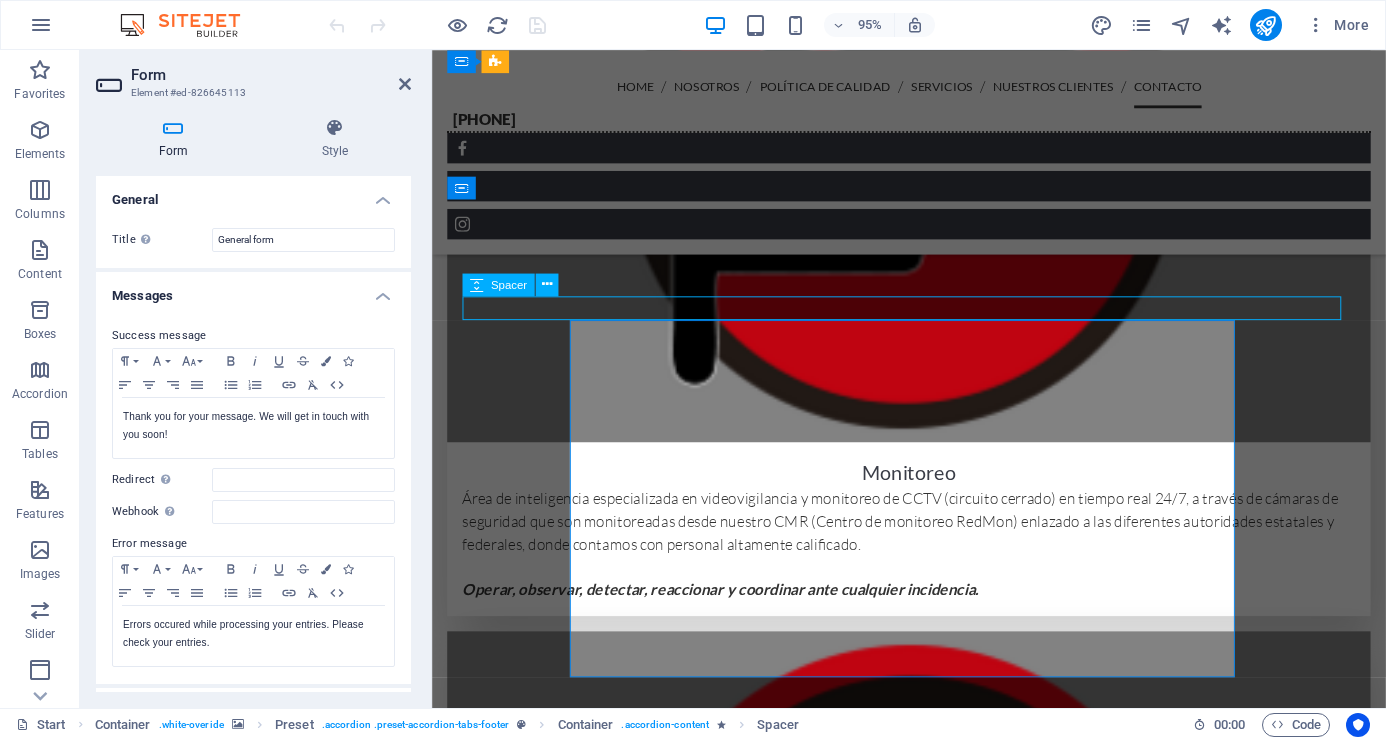 scroll, scrollTop: 6802, scrollLeft: 0, axis: vertical 